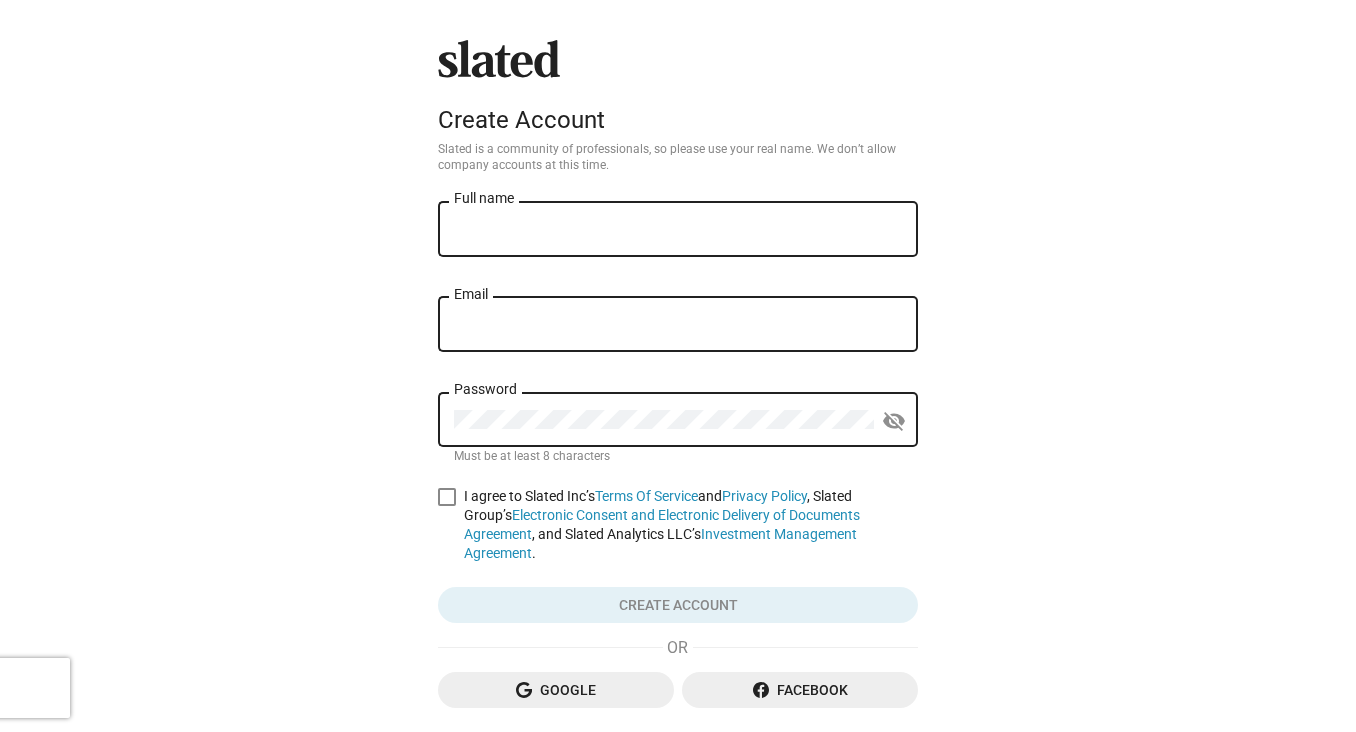 scroll, scrollTop: 0, scrollLeft: 0, axis: both 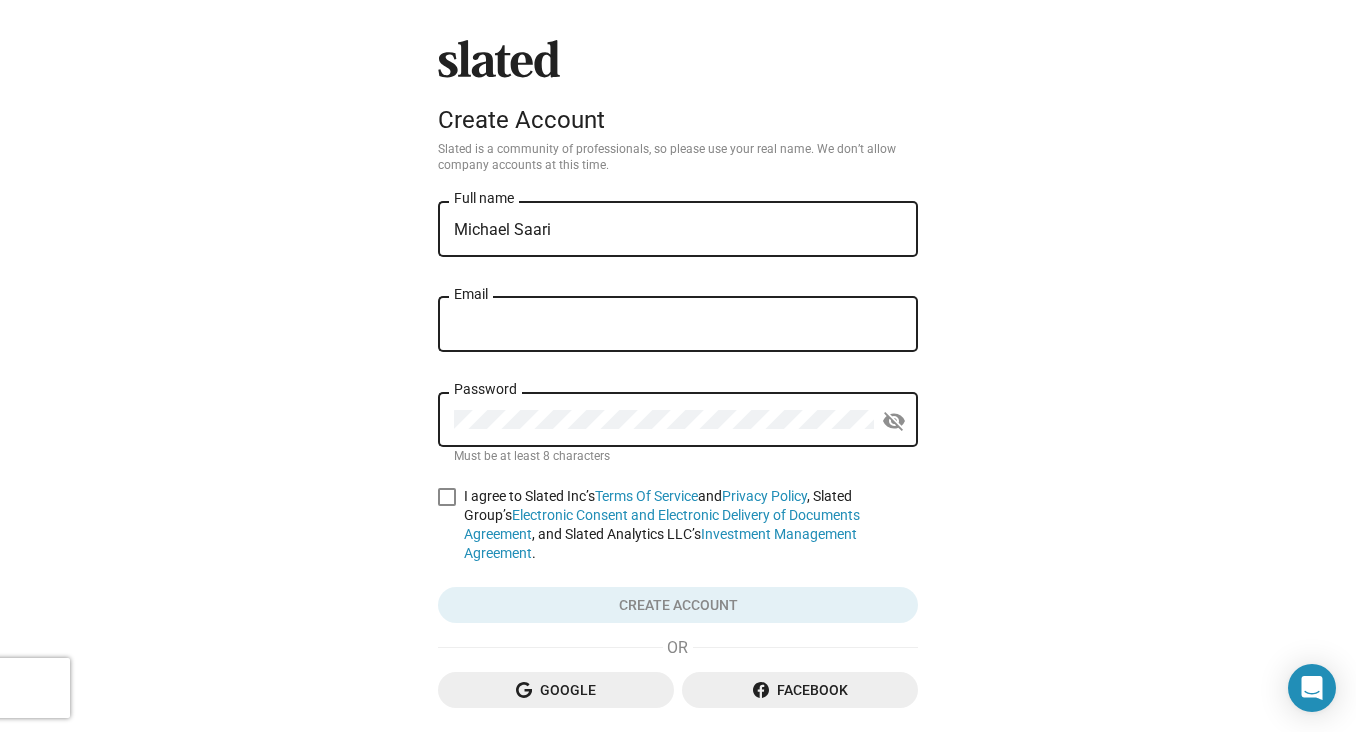 type on "Michael Saari" 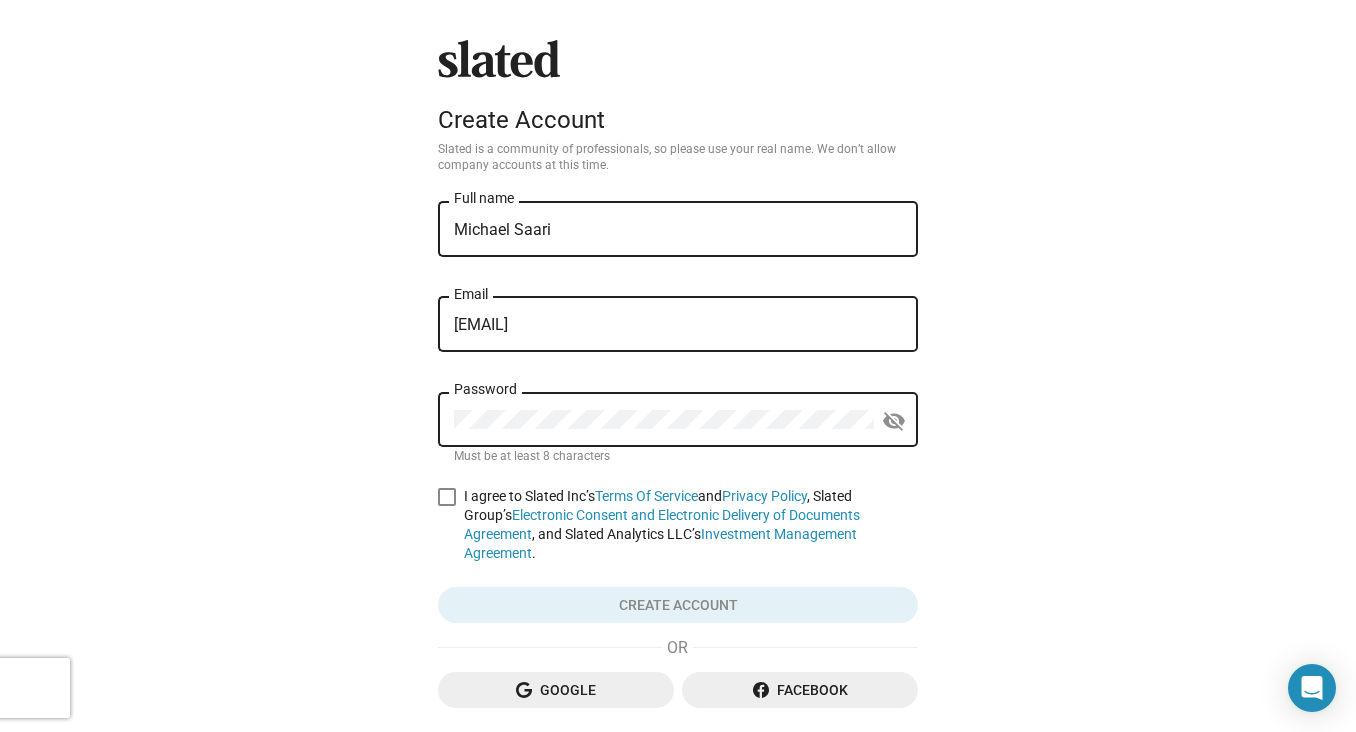 type on "[EMAIL]" 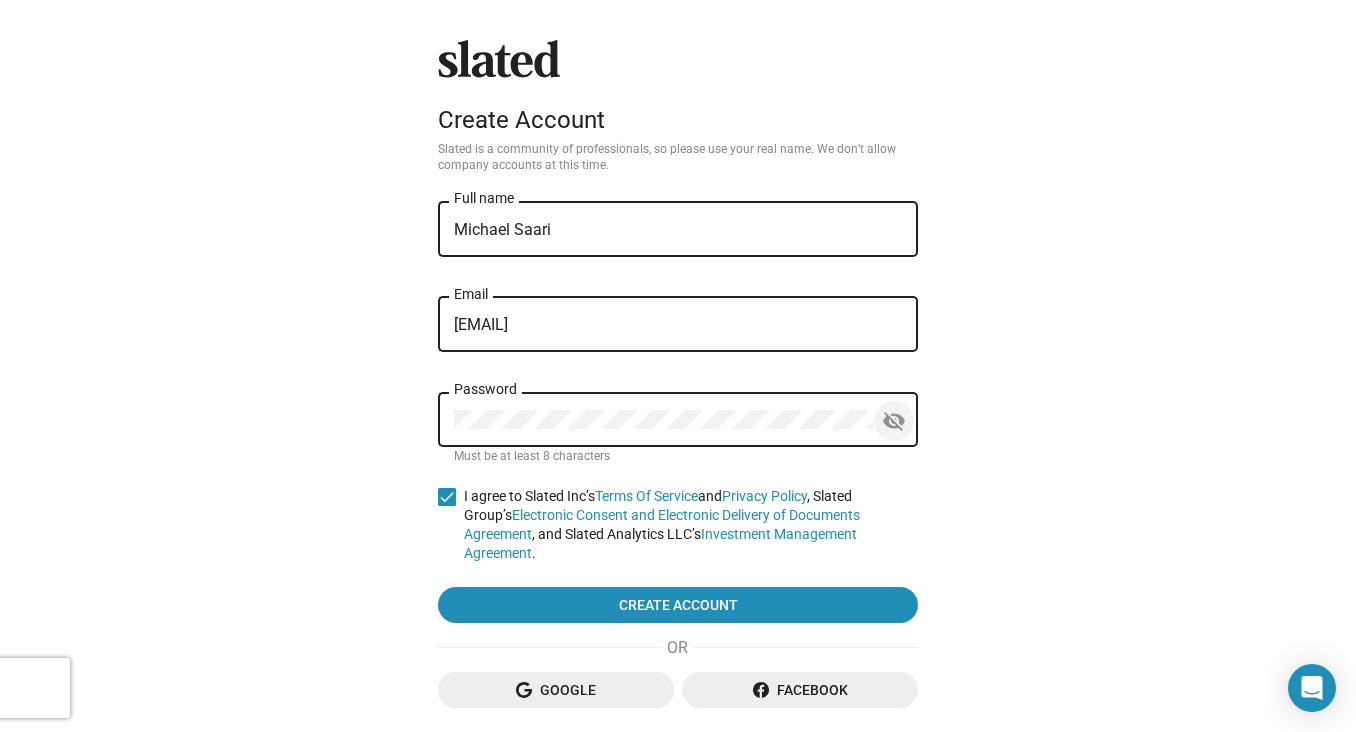 click on "visibility_off" 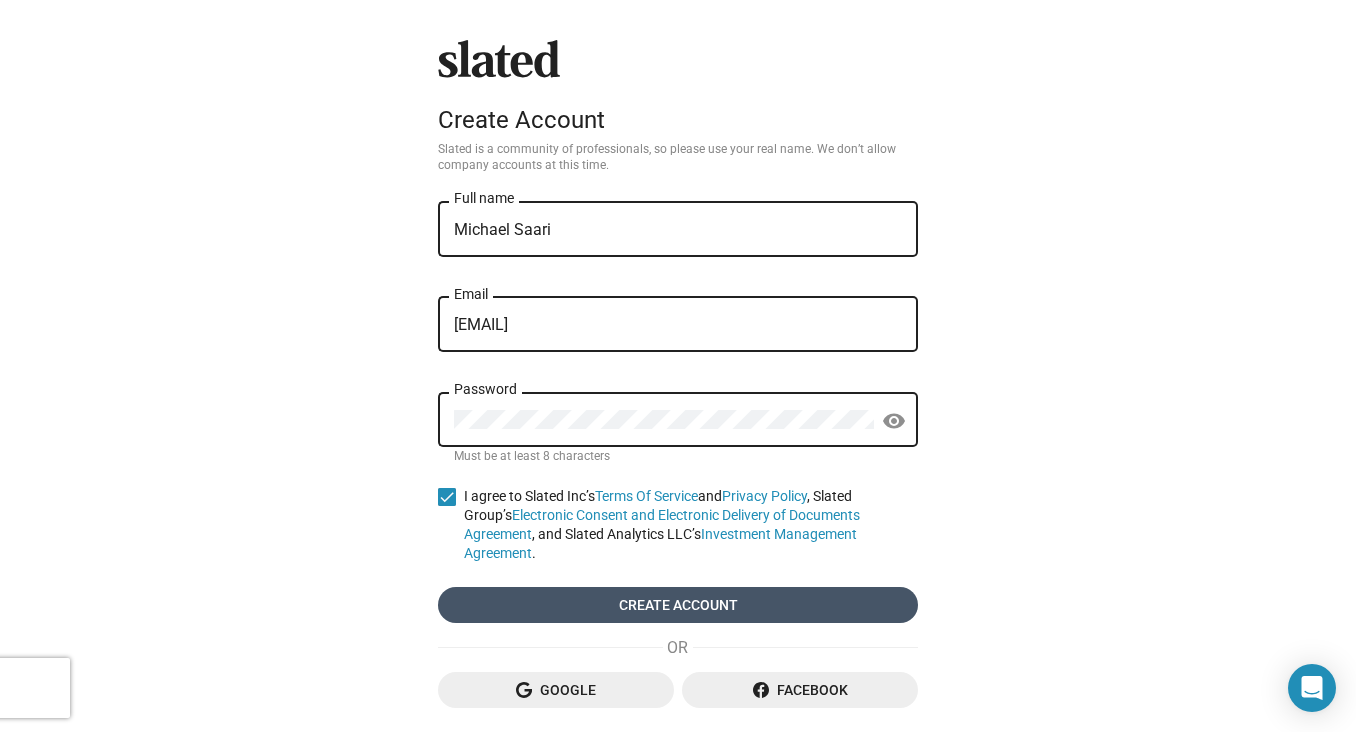 click on "Create account" 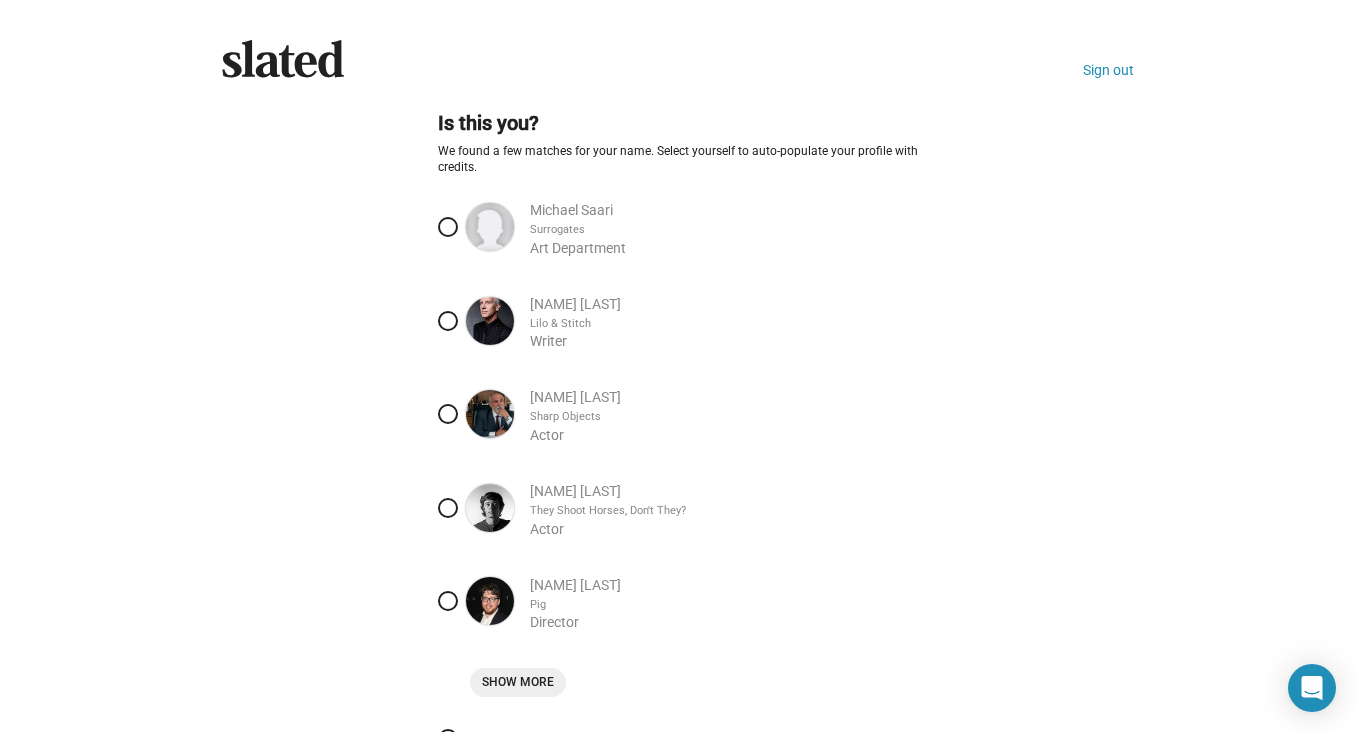 click at bounding box center [448, 227] 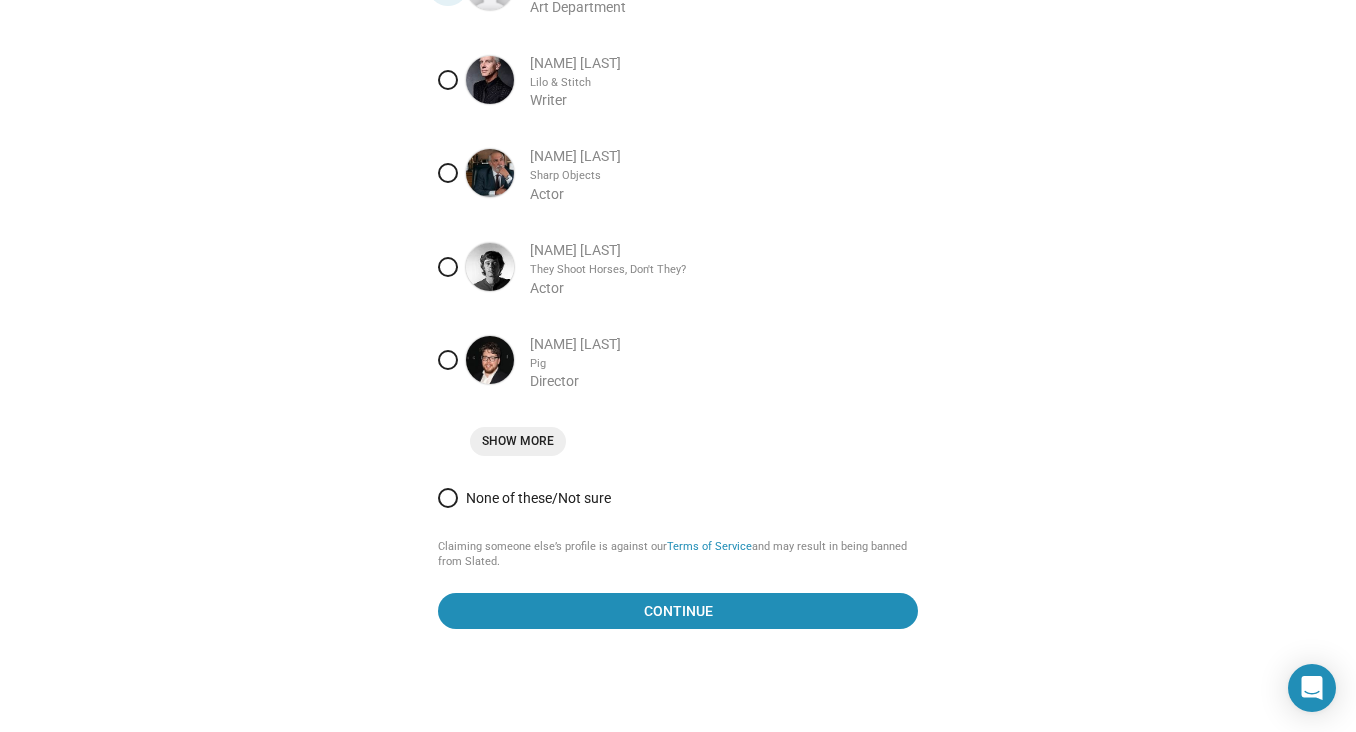 scroll, scrollTop: 240, scrollLeft: 0, axis: vertical 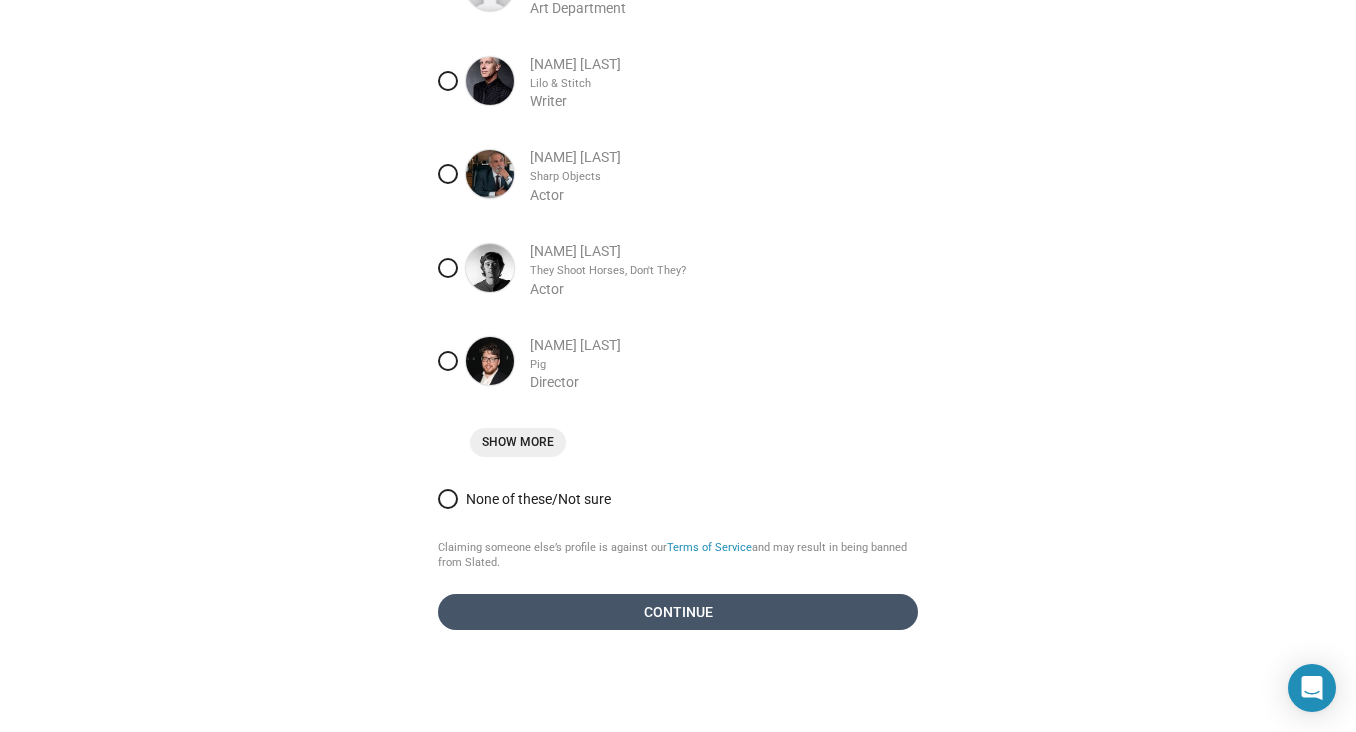 click on "Continue" 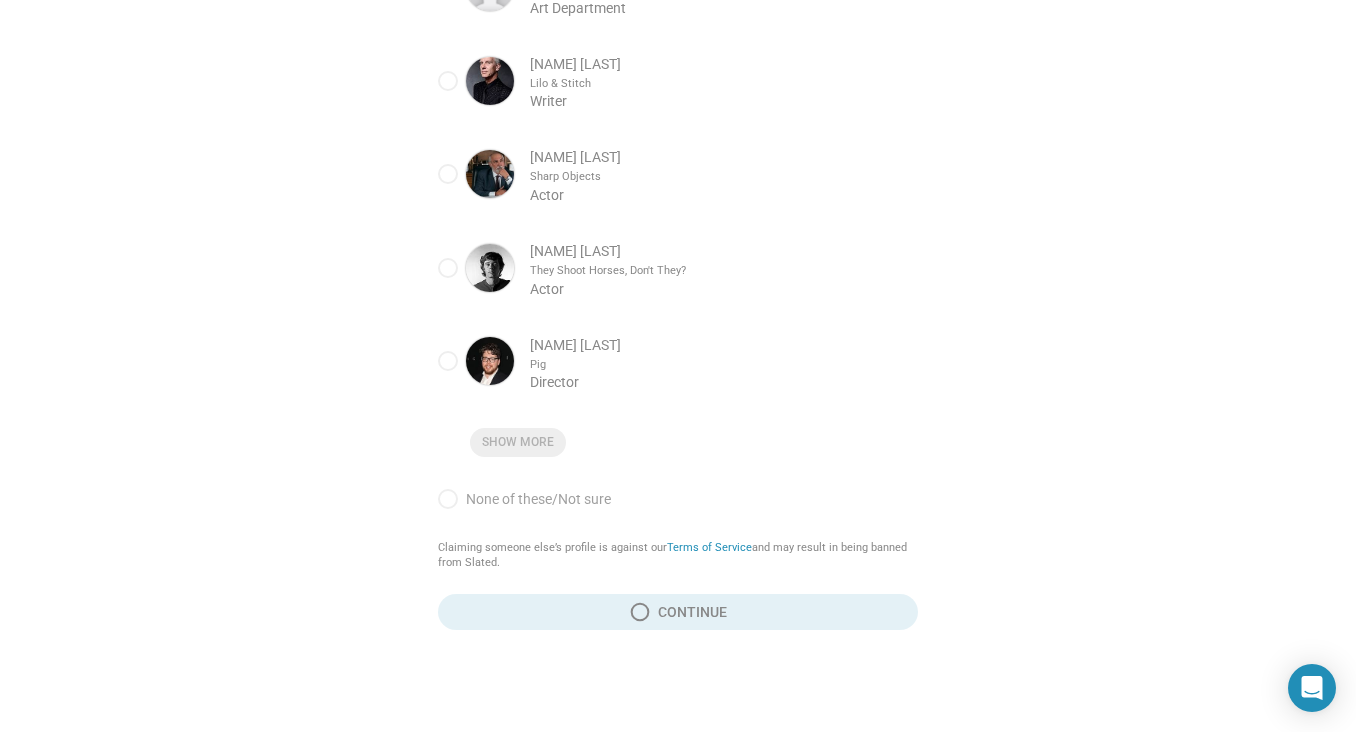 scroll, scrollTop: 0, scrollLeft: 0, axis: both 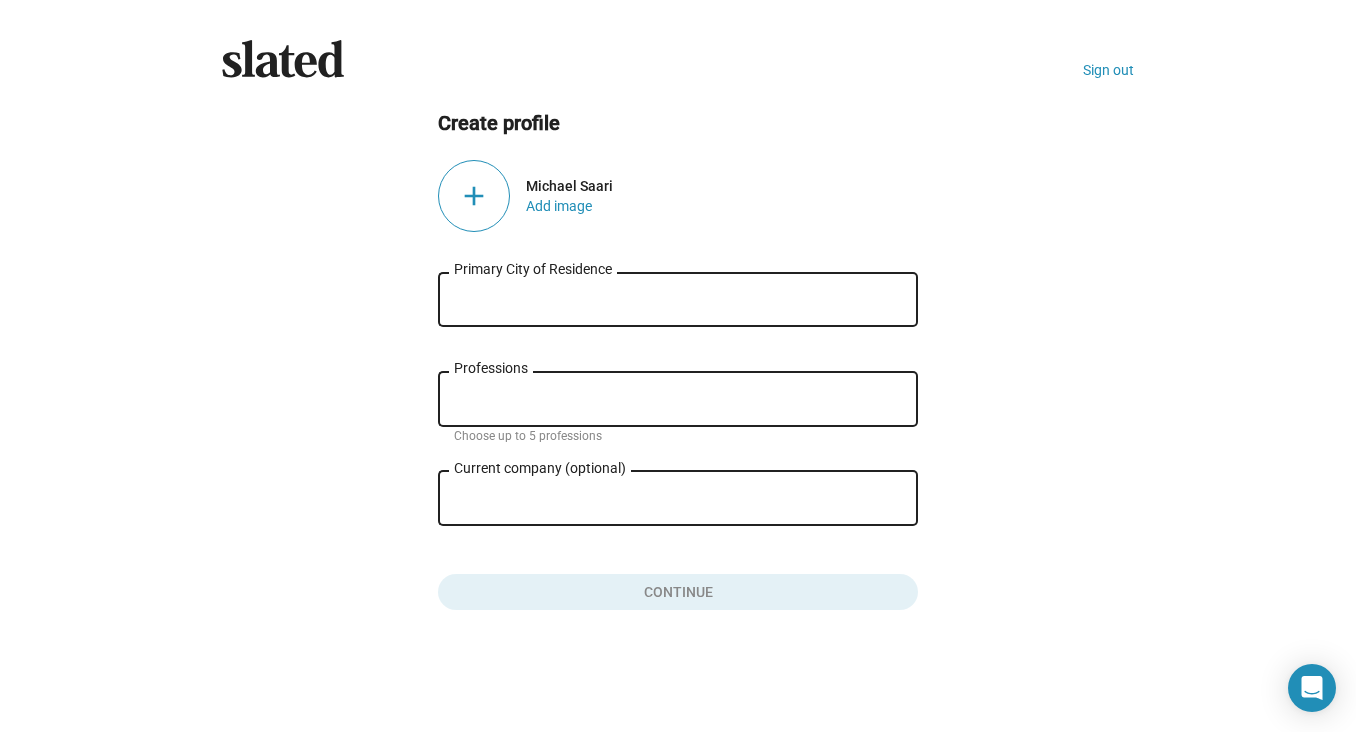 click on "Primary City of Residence" at bounding box center [678, 300] 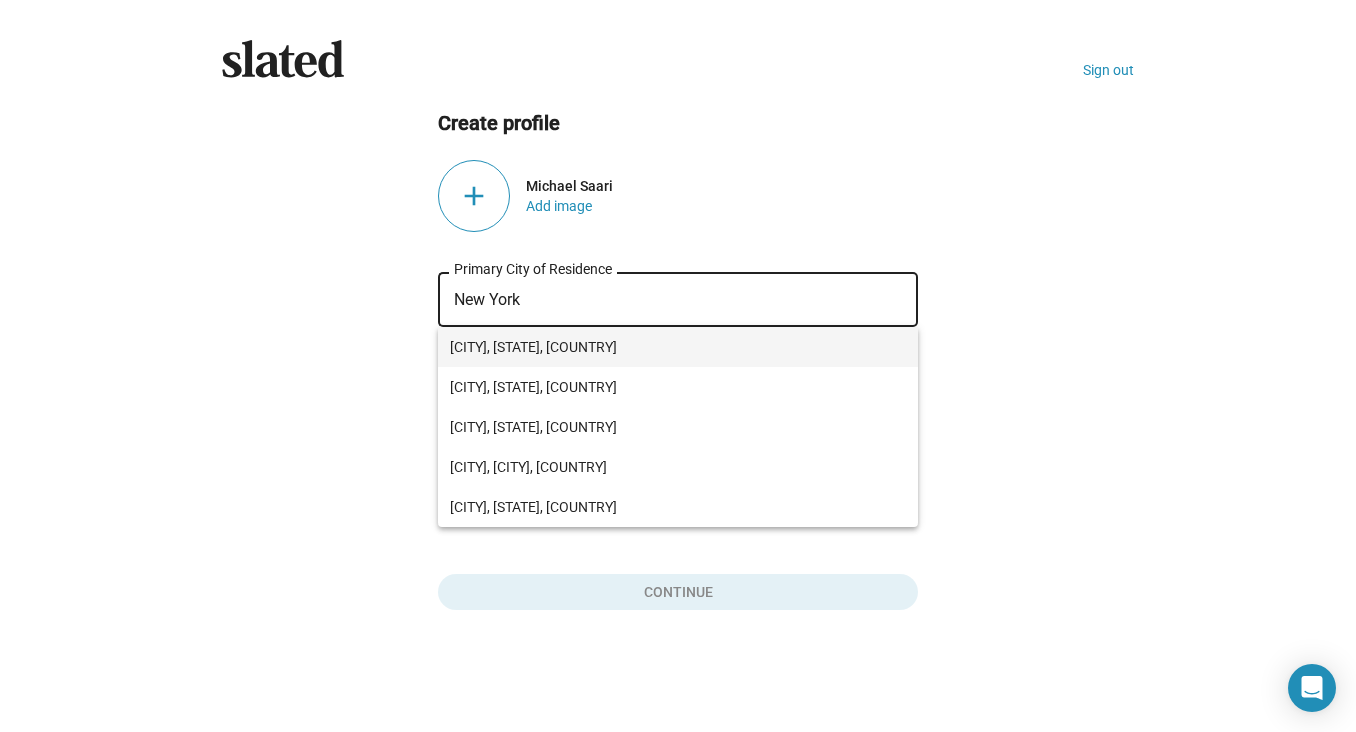 drag, startPoint x: 531, startPoint y: 334, endPoint x: 527, endPoint y: 355, distance: 21.377558 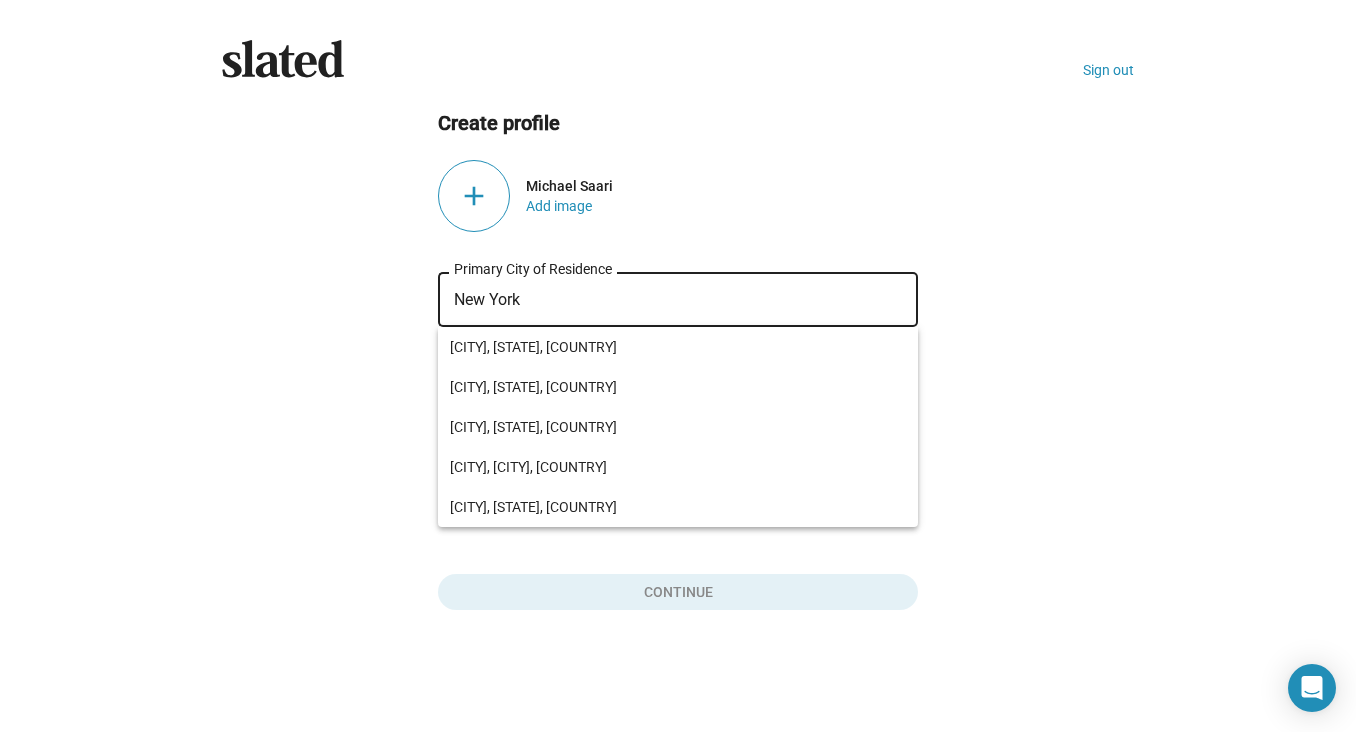 type on "New York, NY, USA" 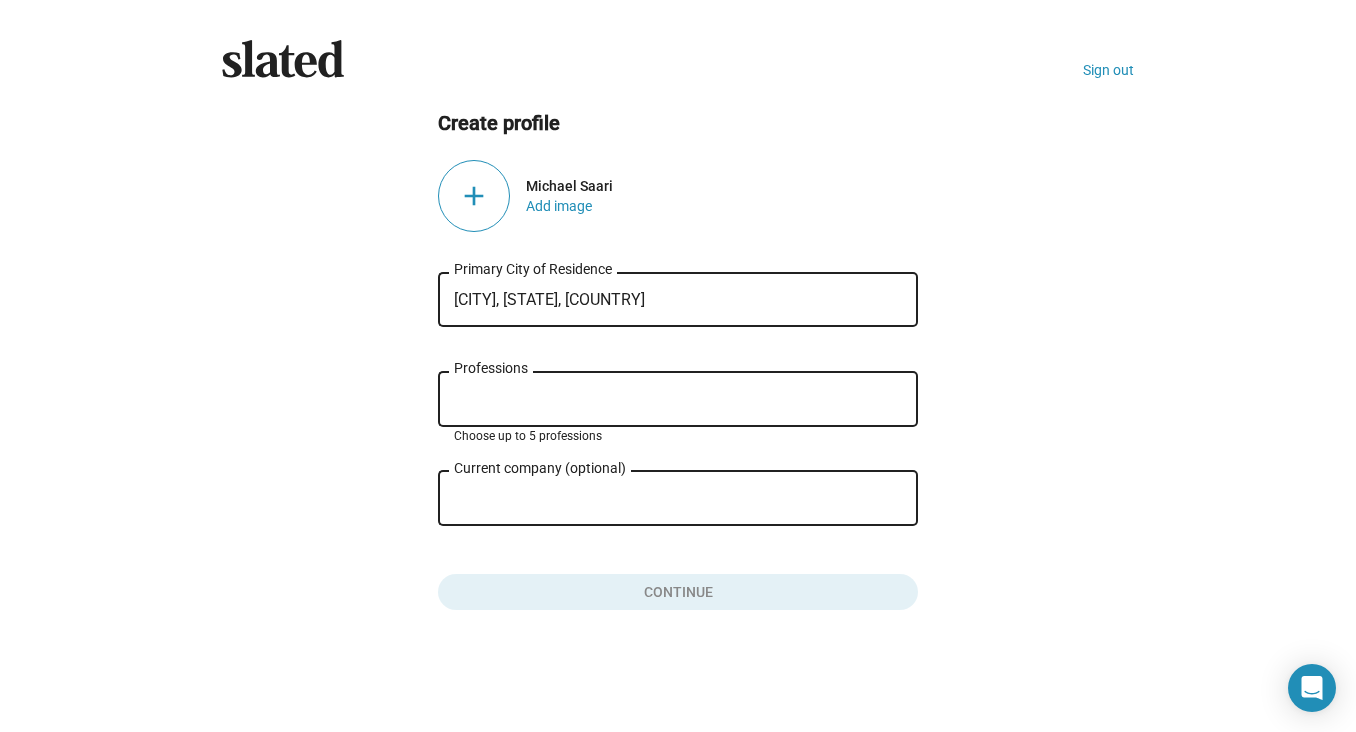 click on "Professions" at bounding box center (682, 400) 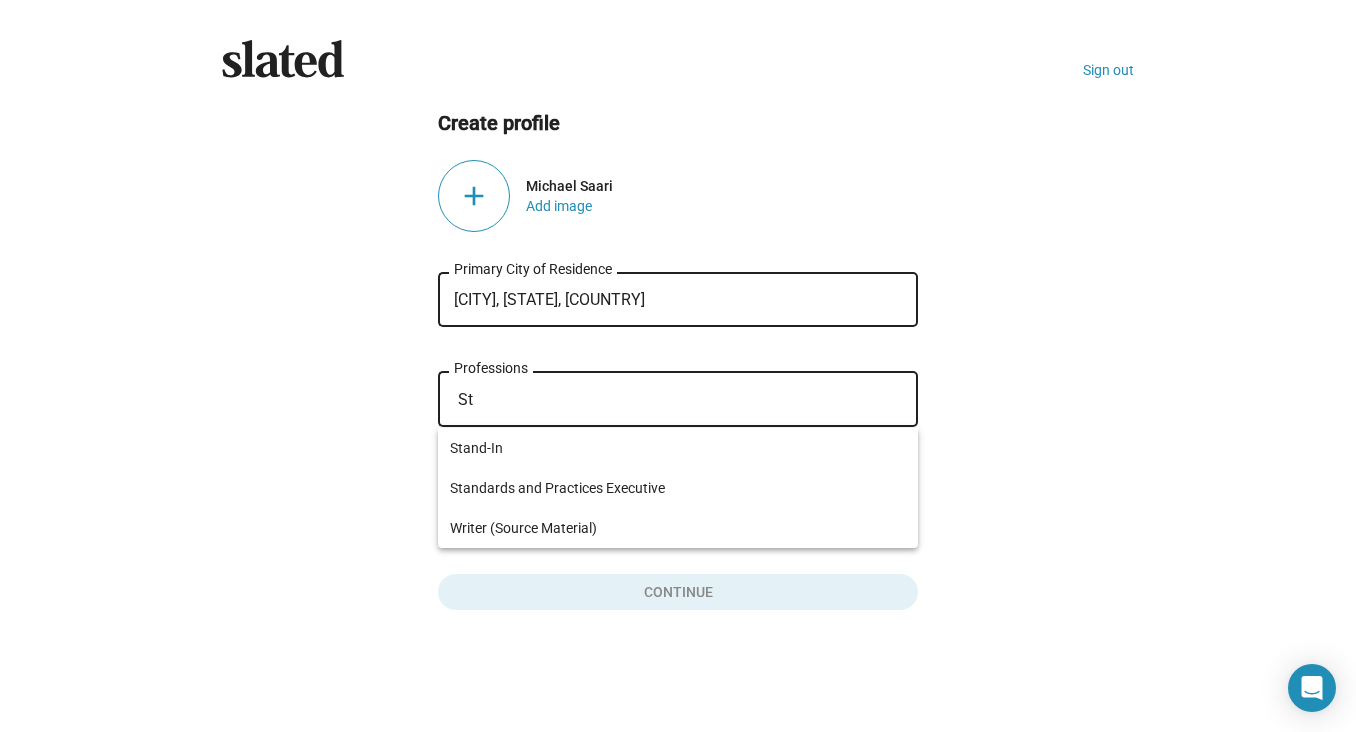 type on "S" 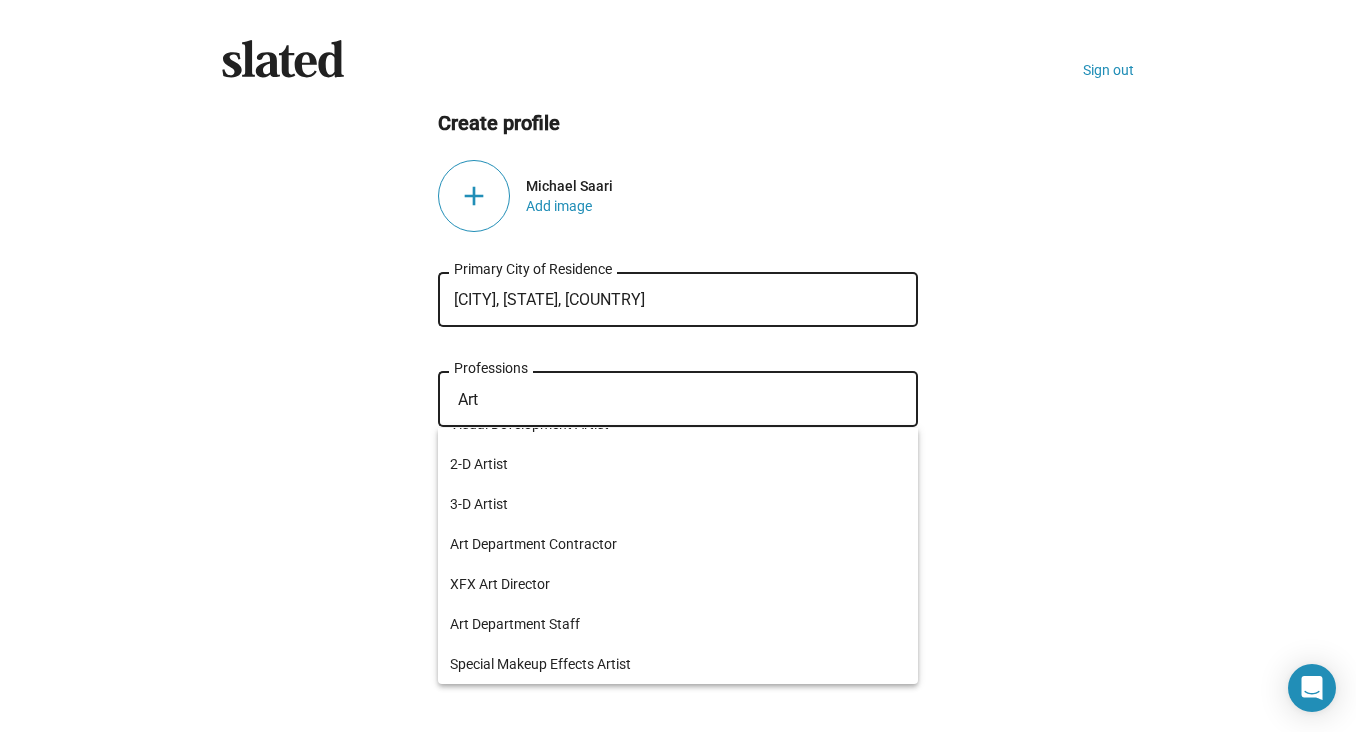 scroll, scrollTop: 744, scrollLeft: 0, axis: vertical 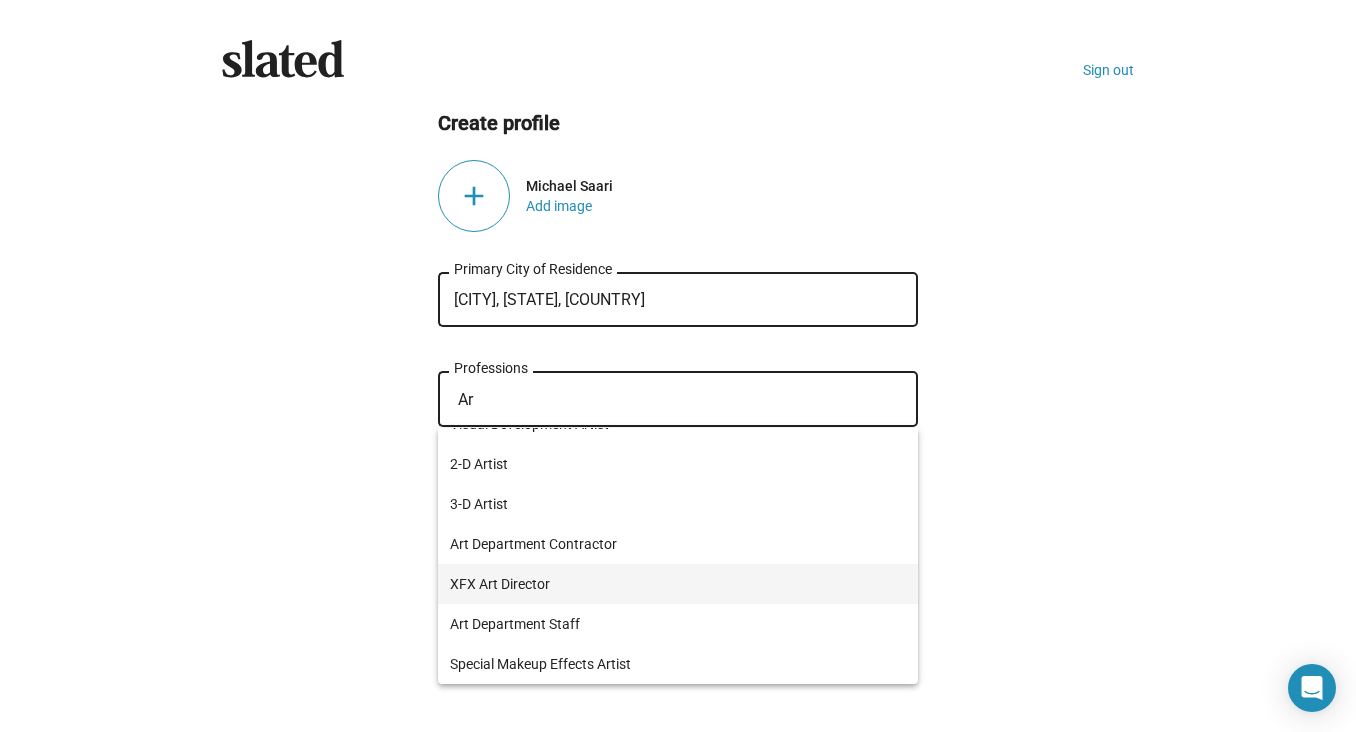 type on "A" 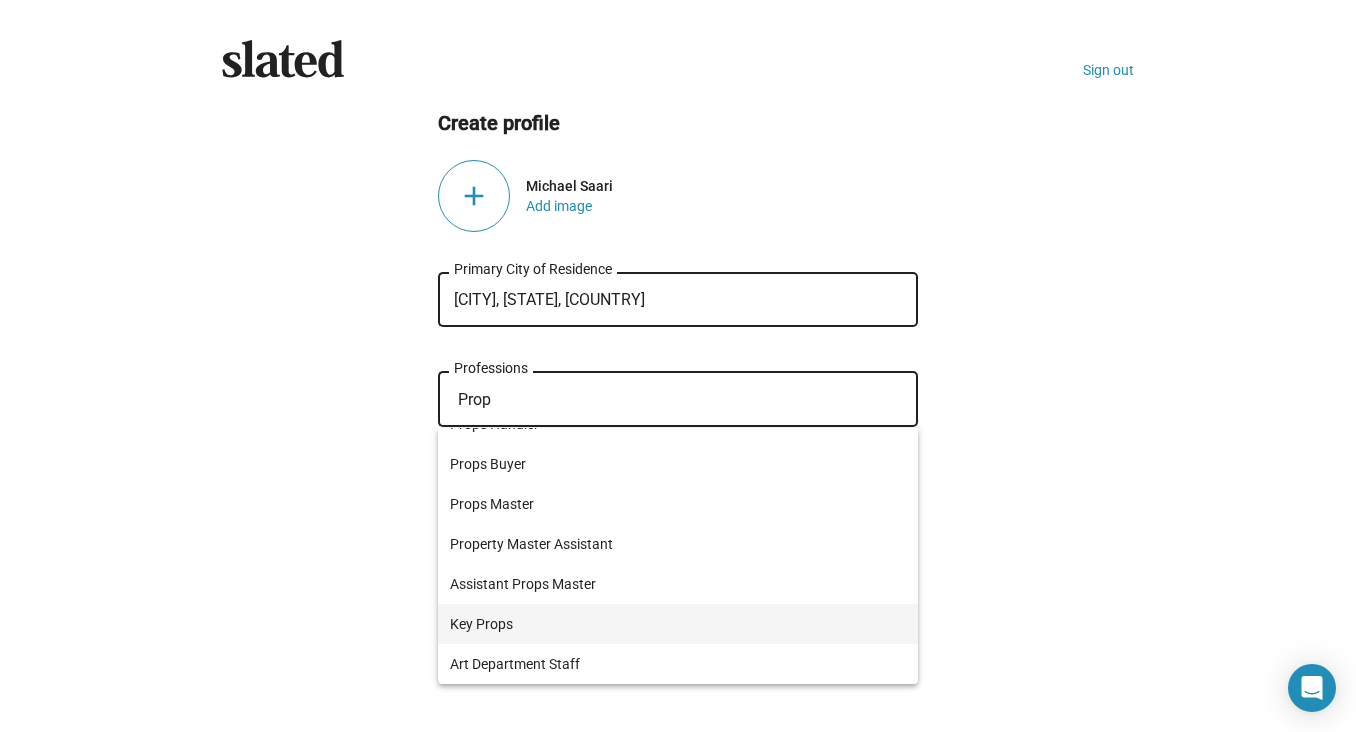 scroll, scrollTop: 64, scrollLeft: 0, axis: vertical 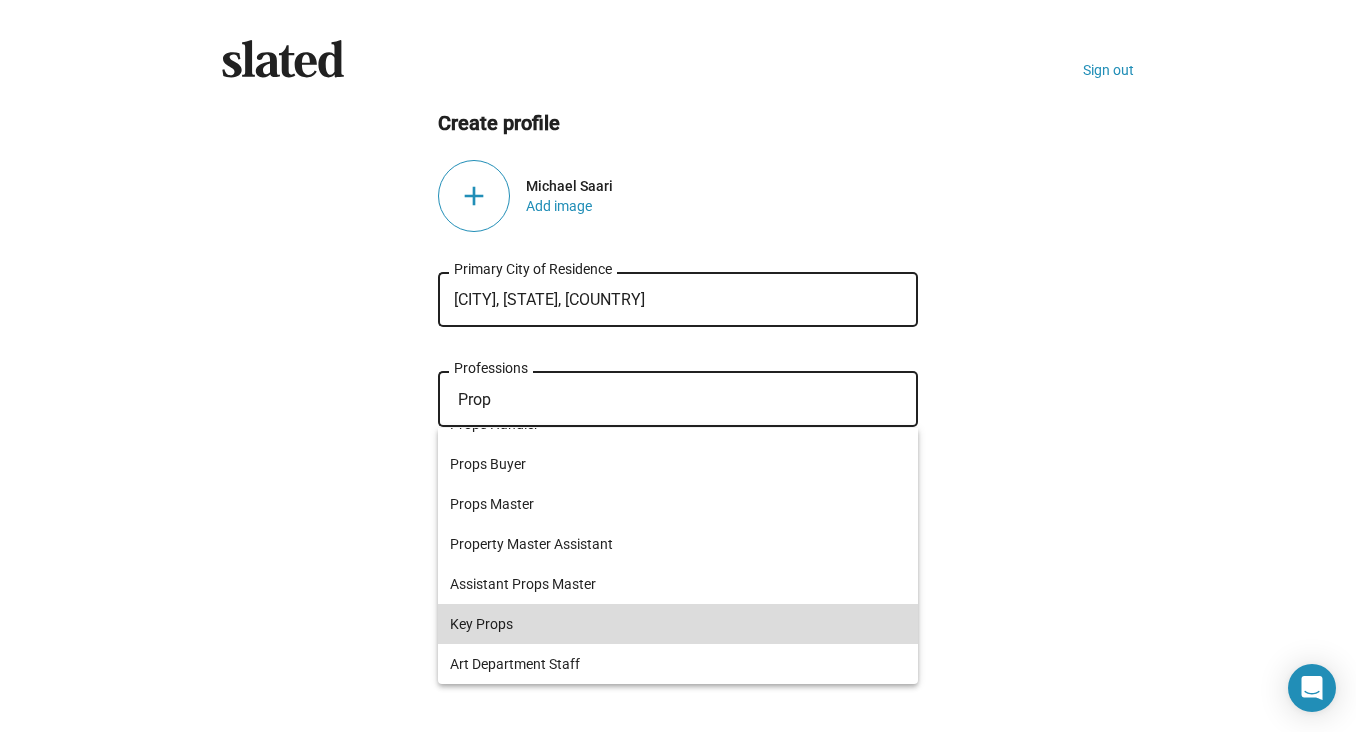 click on "Key Props" at bounding box center (678, 624) 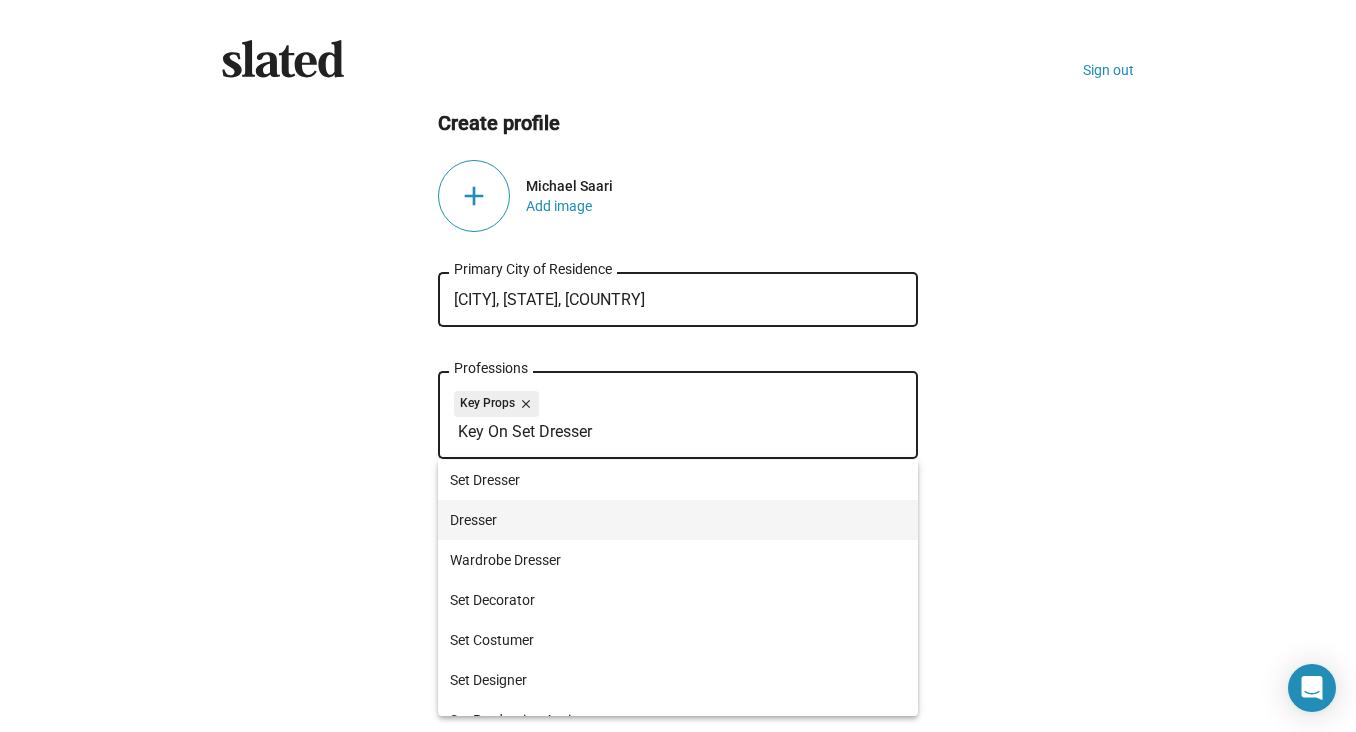scroll, scrollTop: 0, scrollLeft: 0, axis: both 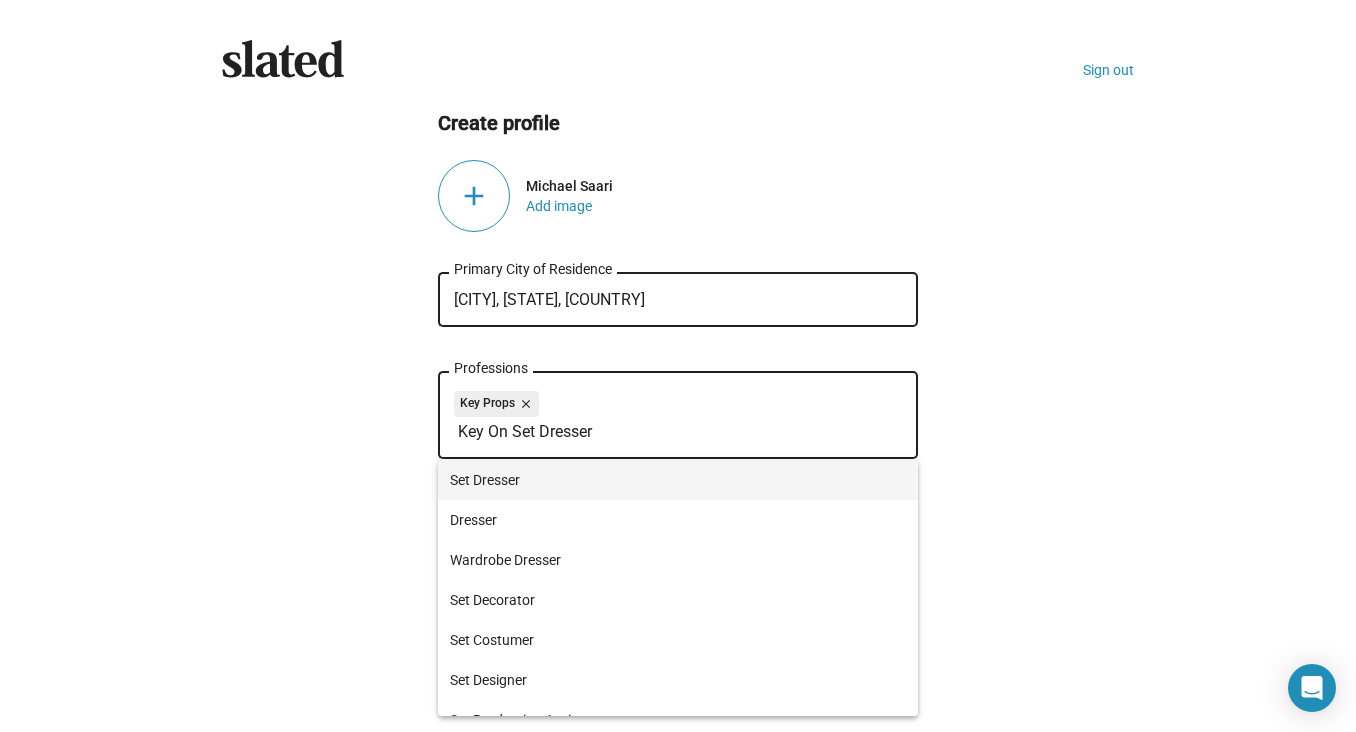 type on "Key On Set Dresser" 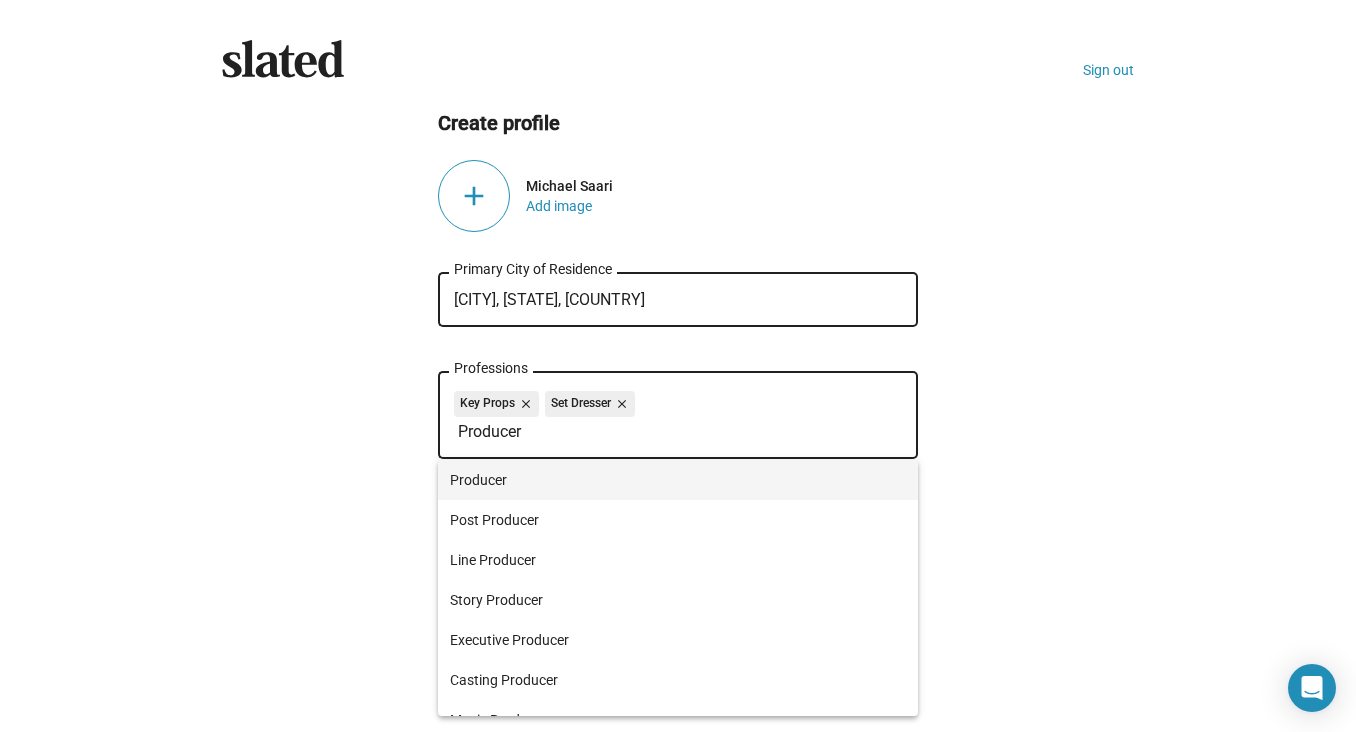 scroll, scrollTop: 0, scrollLeft: 0, axis: both 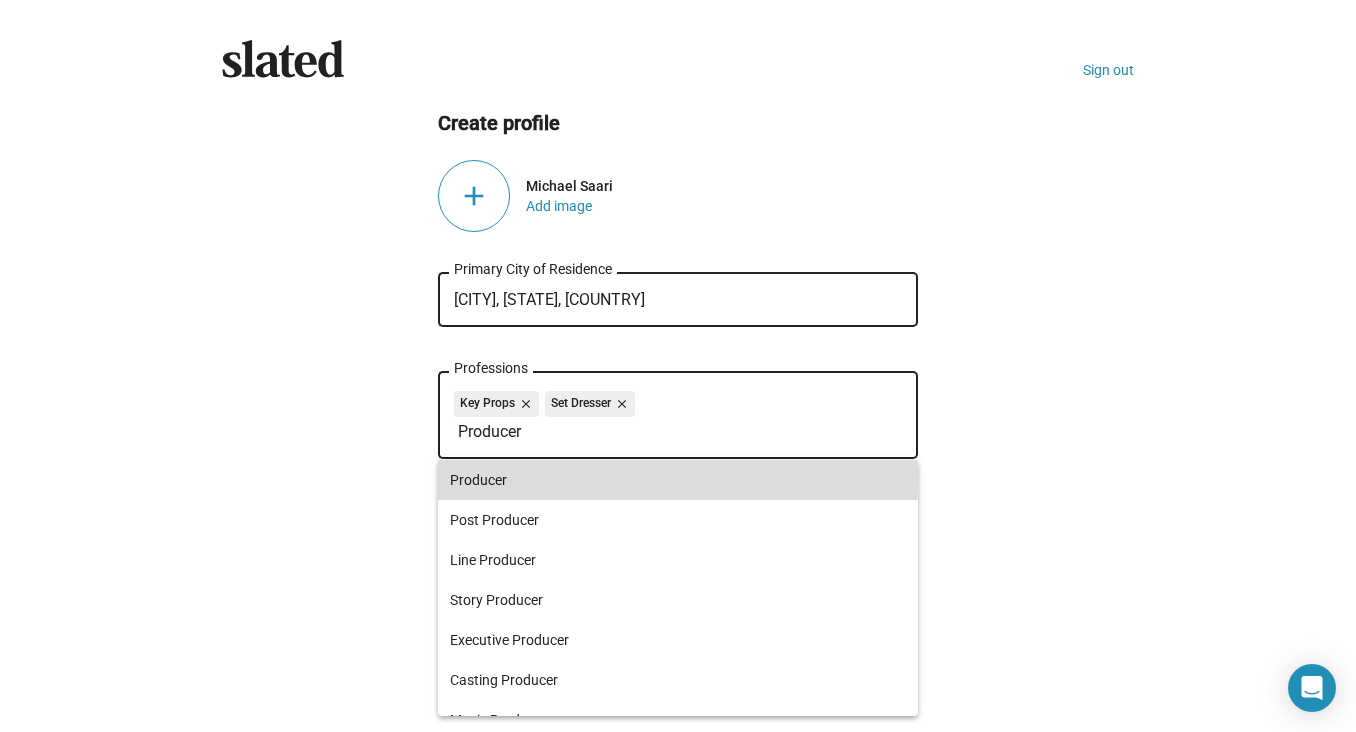 click on "Producer" at bounding box center (678, 480) 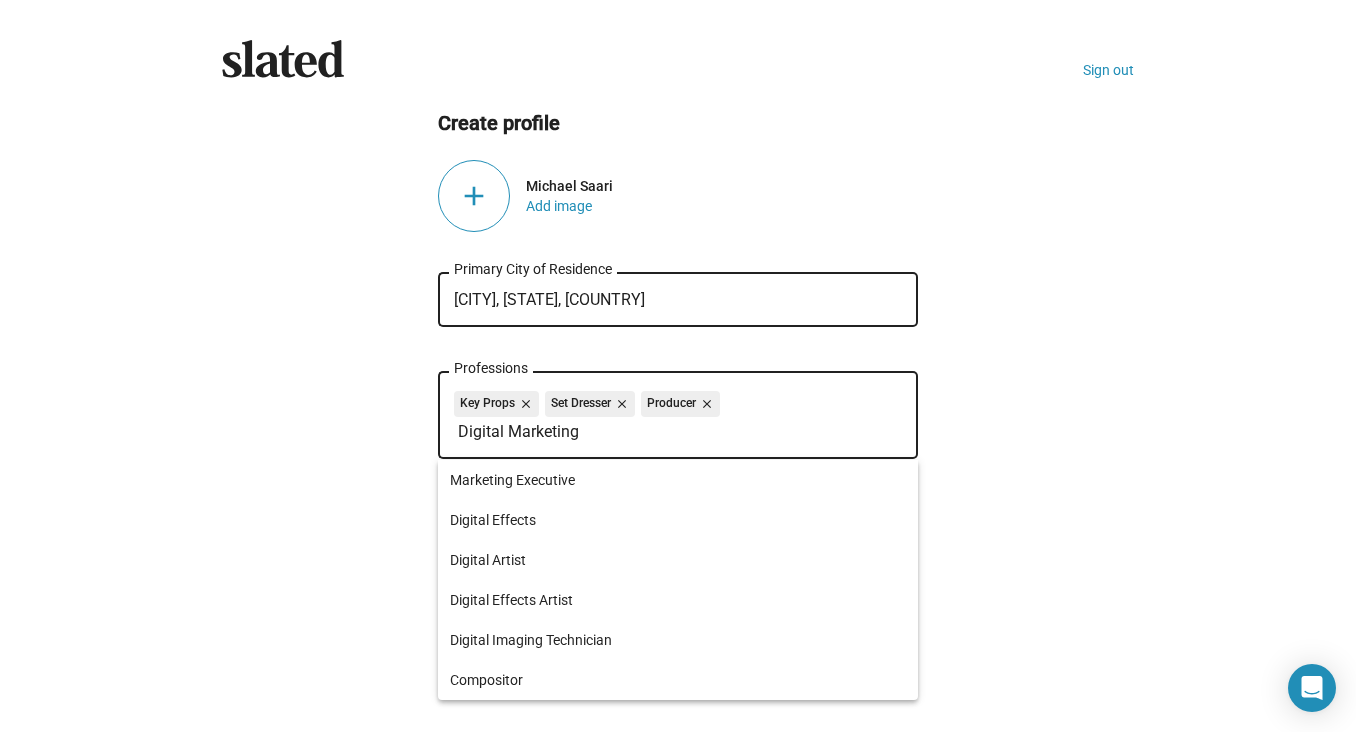 drag, startPoint x: 504, startPoint y: 436, endPoint x: 453, endPoint y: 433, distance: 51.088158 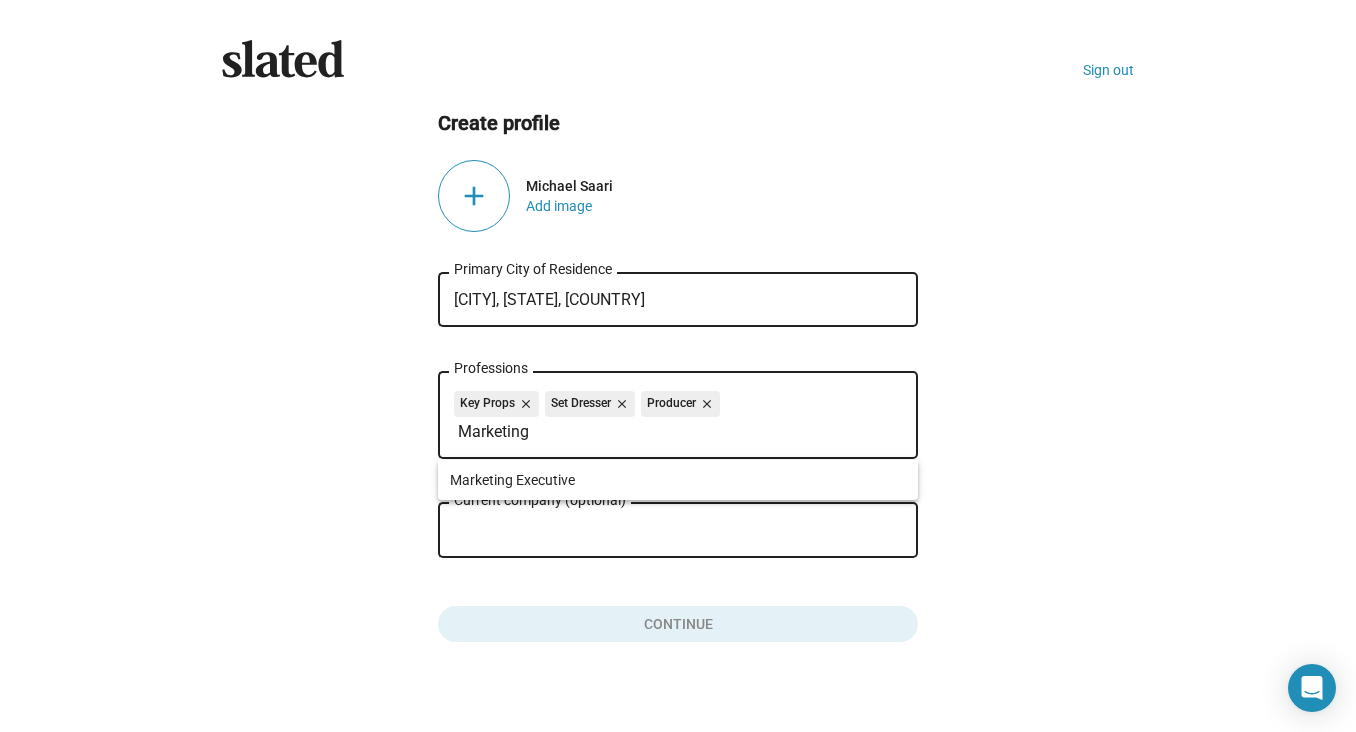 type on "Marketing" 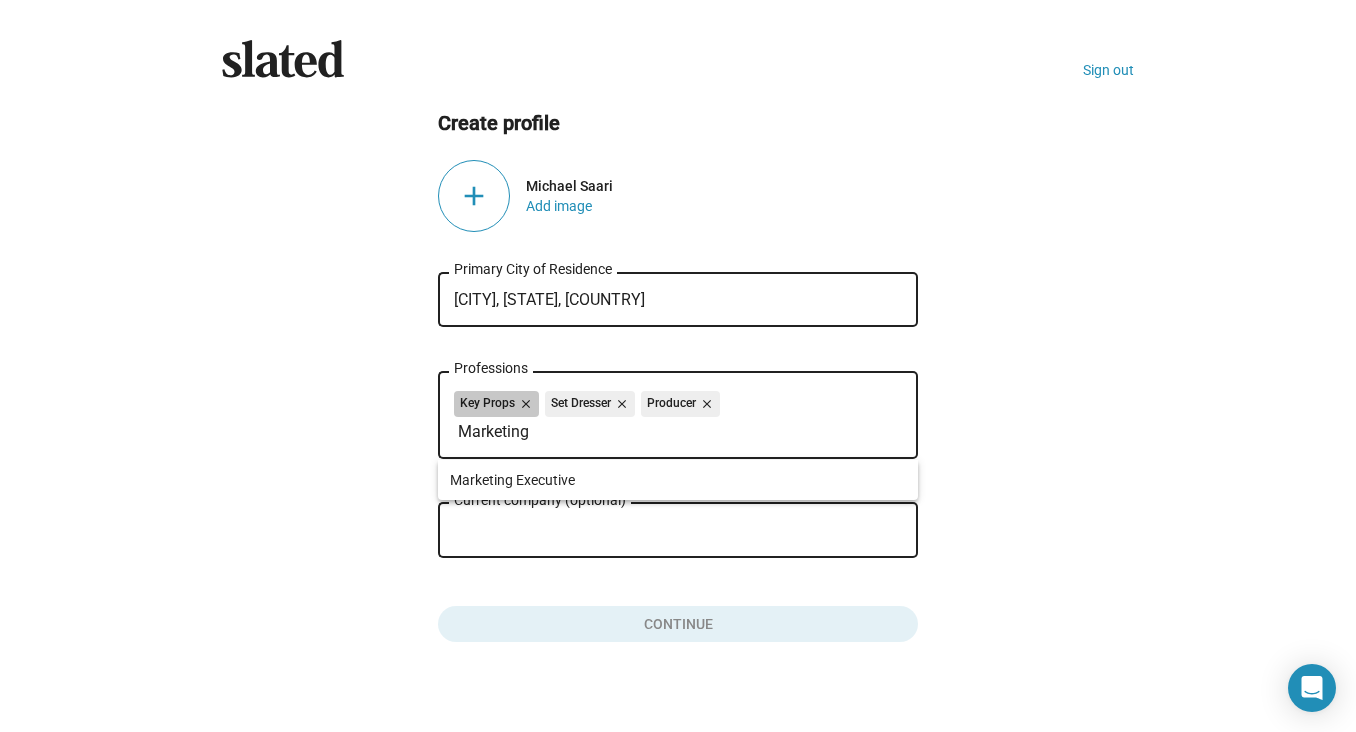 click on "Key Props close Set Dresser close Producer close" at bounding box center (678, 407) 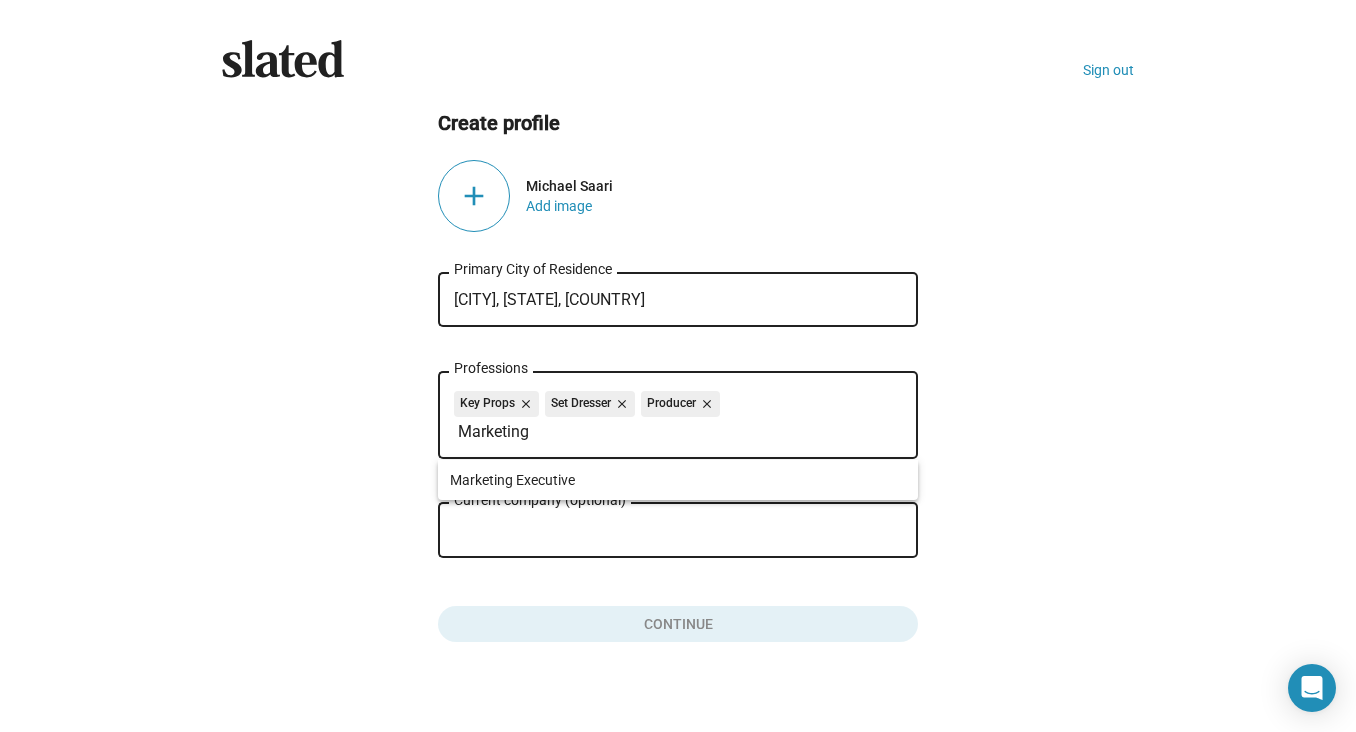 click on "Marketing" at bounding box center (682, 432) 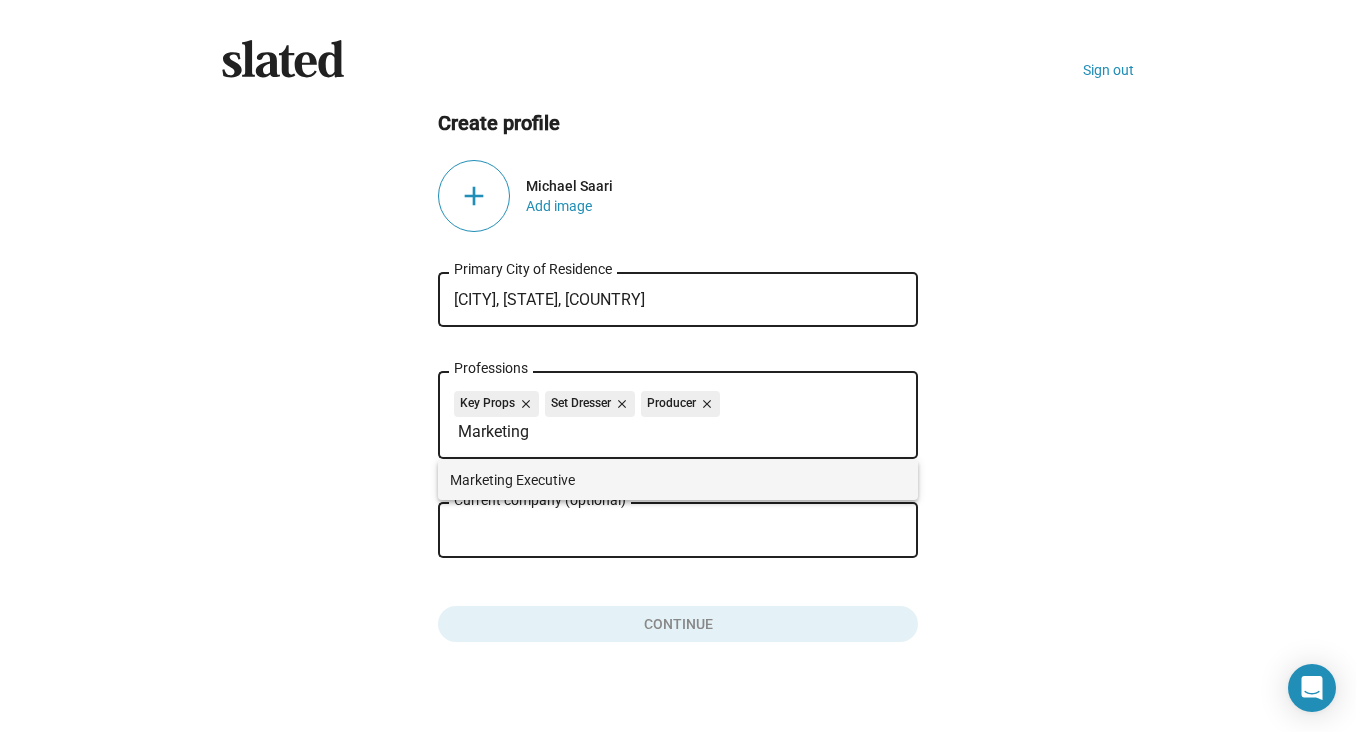 click on "Marketing Executive" at bounding box center [678, 480] 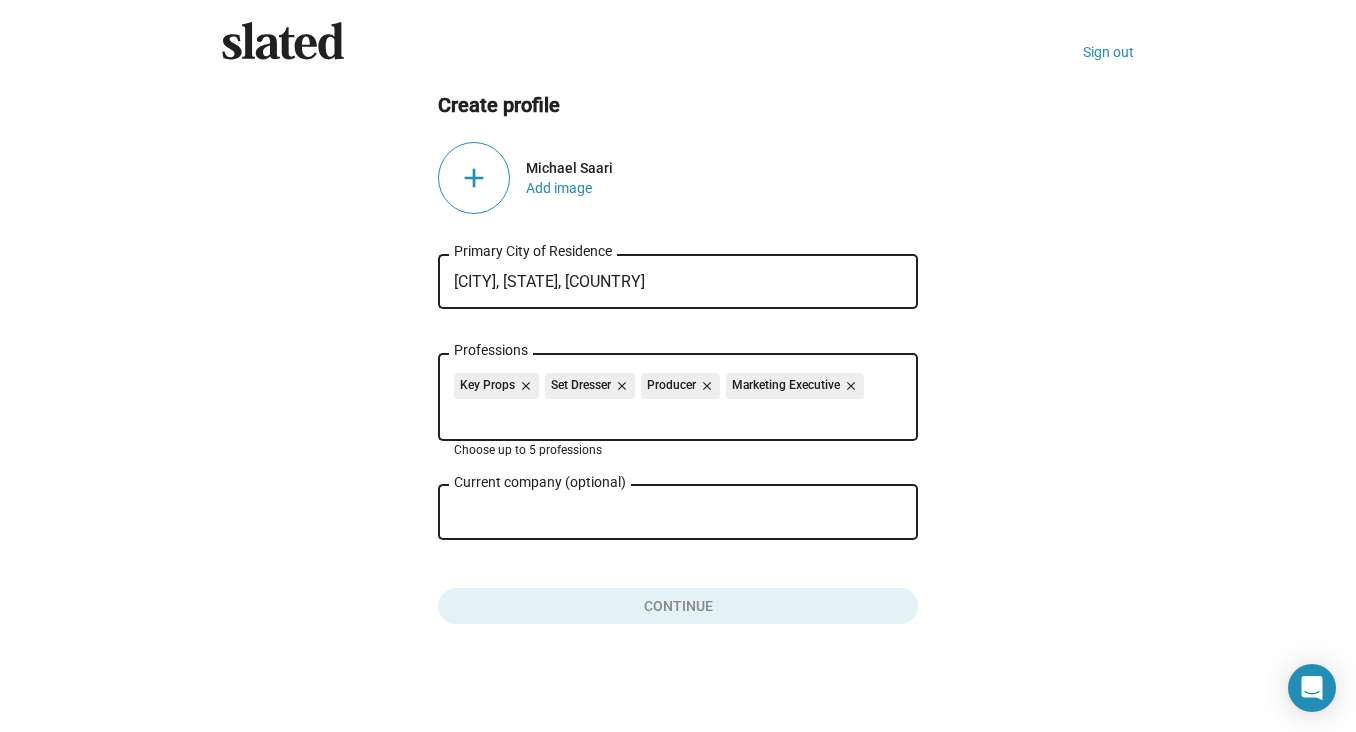 scroll, scrollTop: 20, scrollLeft: 0, axis: vertical 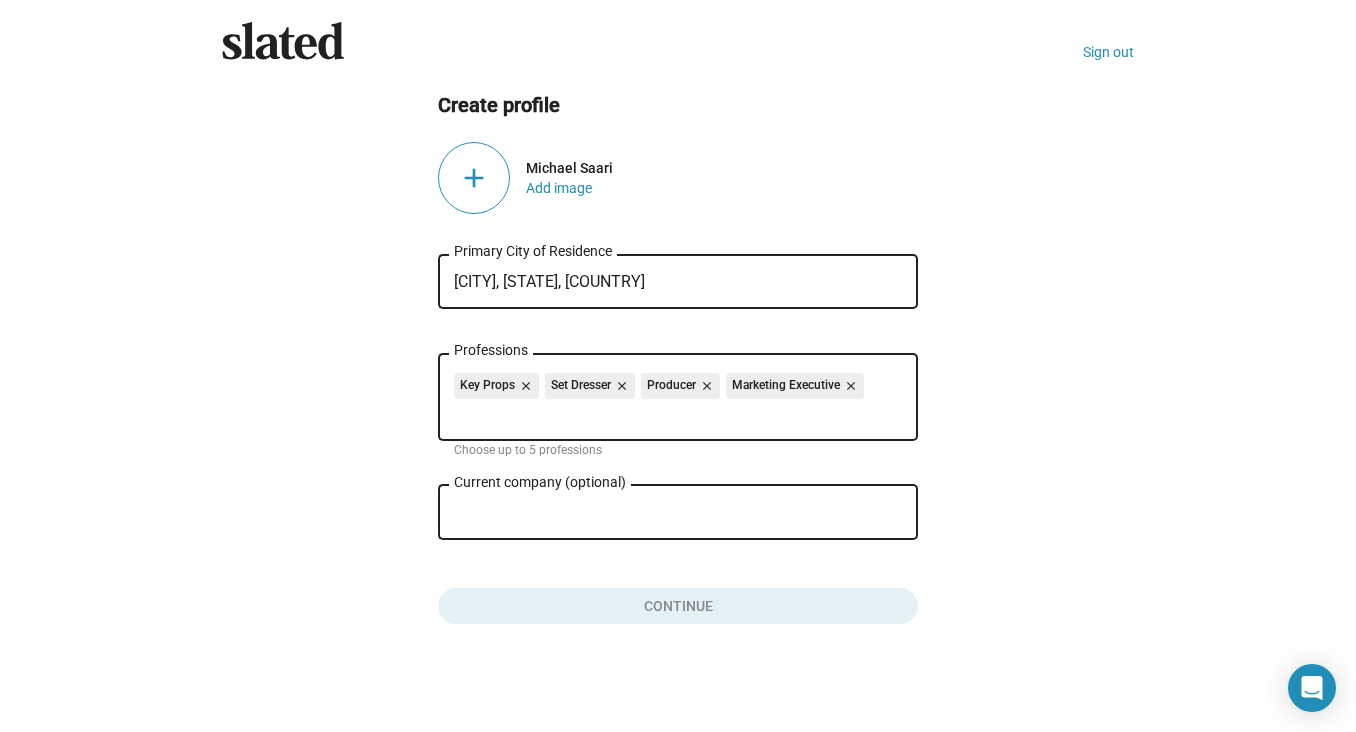 click on "Current company (optional)" at bounding box center (664, 513) 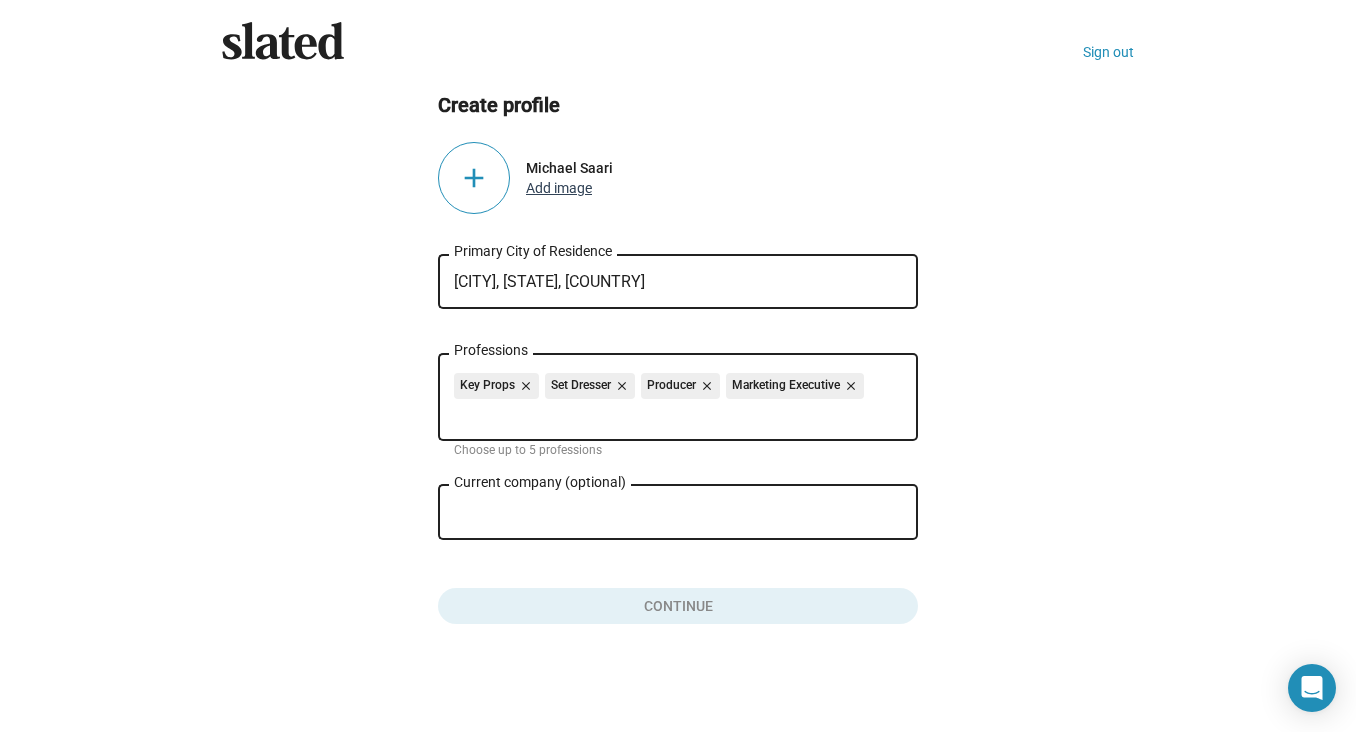 click on "Add image" 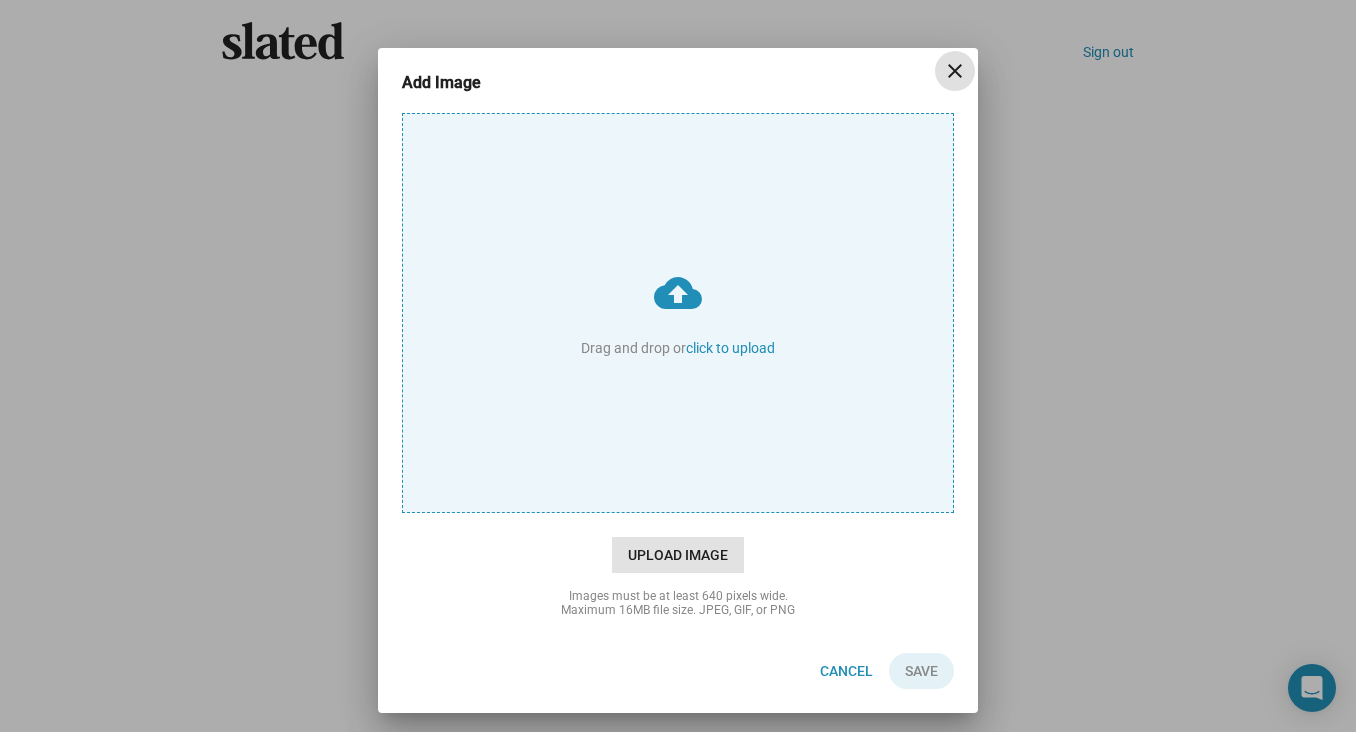 click on "Upload Image" 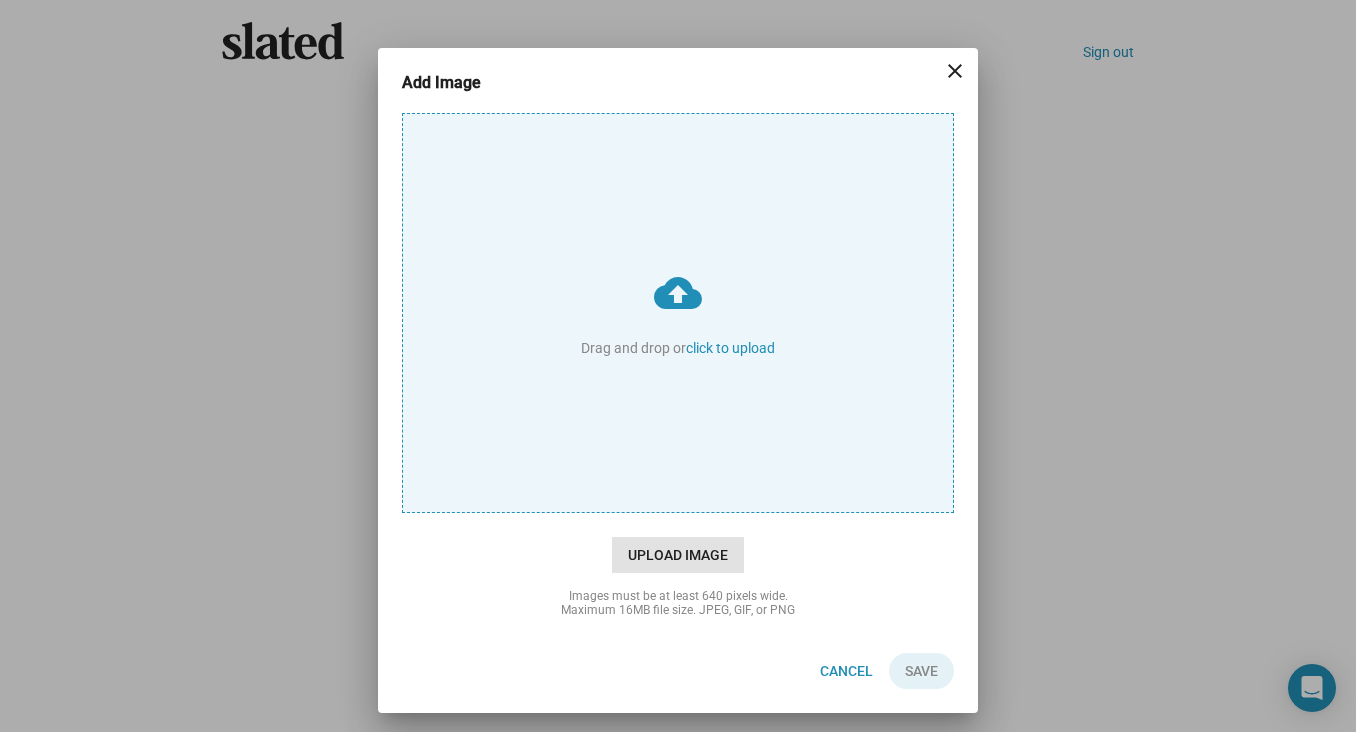 type on "C:\fakepath\mike.CVphoto.jpeg" 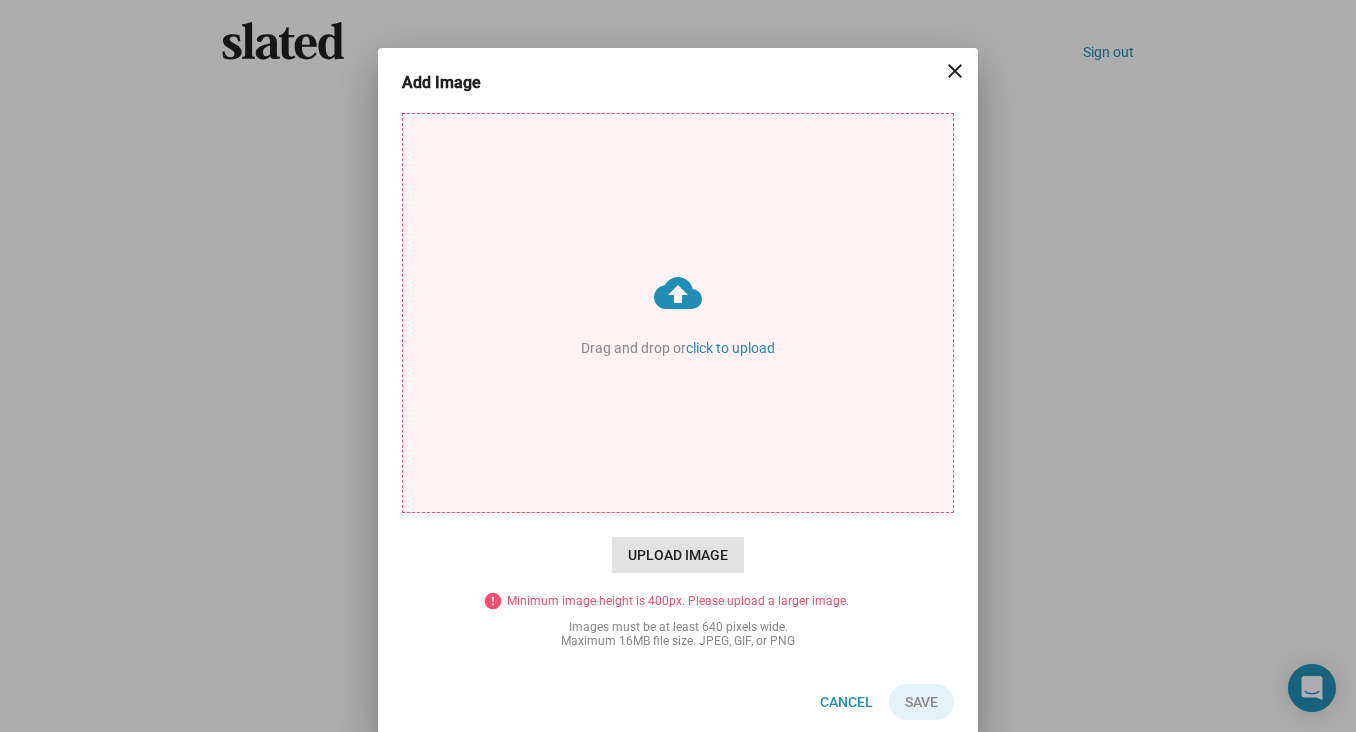 click on "Upload Image" 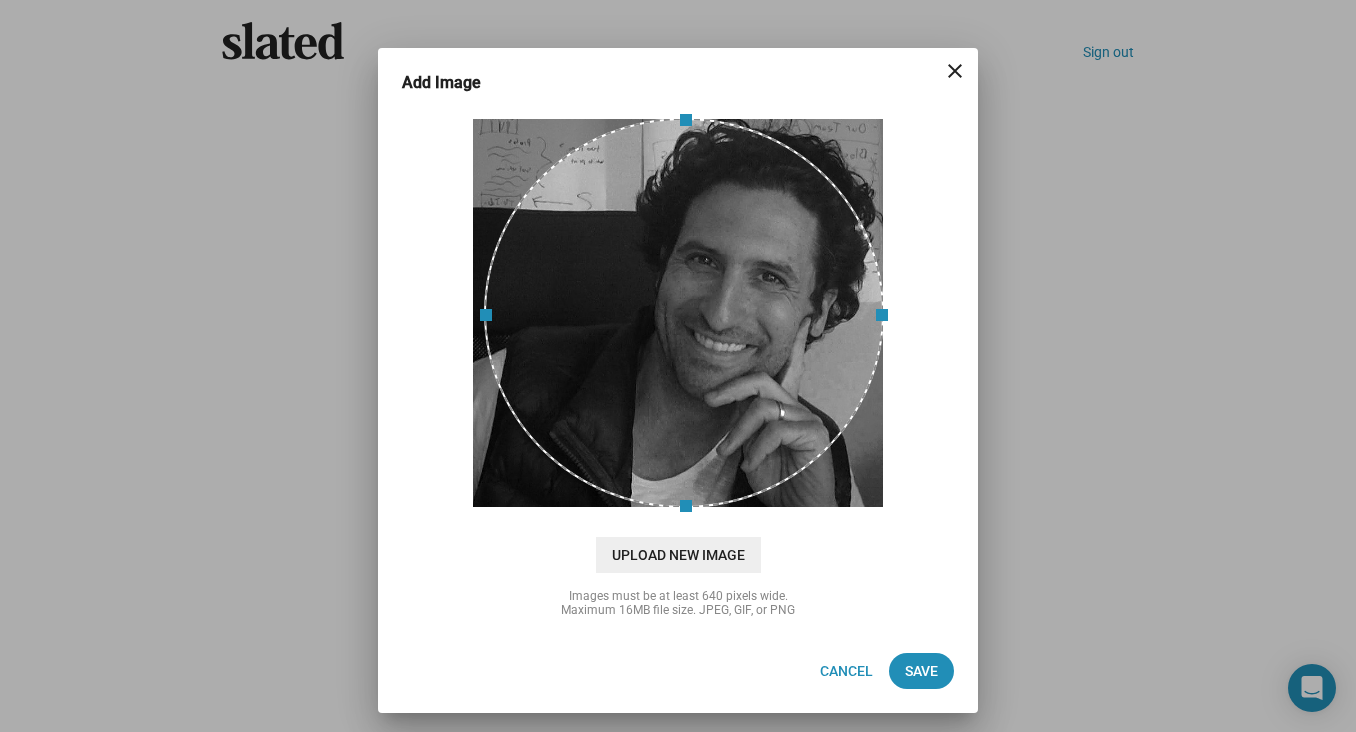 drag, startPoint x: 611, startPoint y: 302, endPoint x: 703, endPoint y: 296, distance: 92.19544 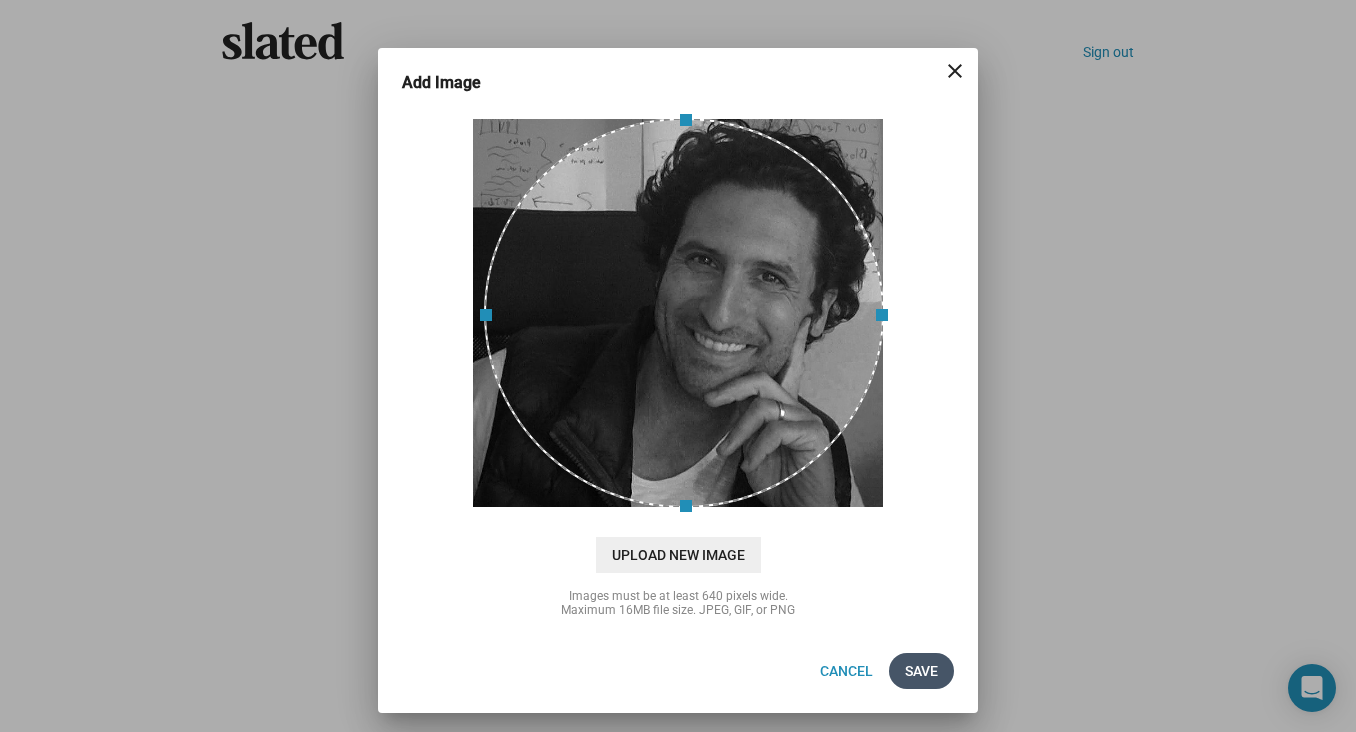click on "Save" 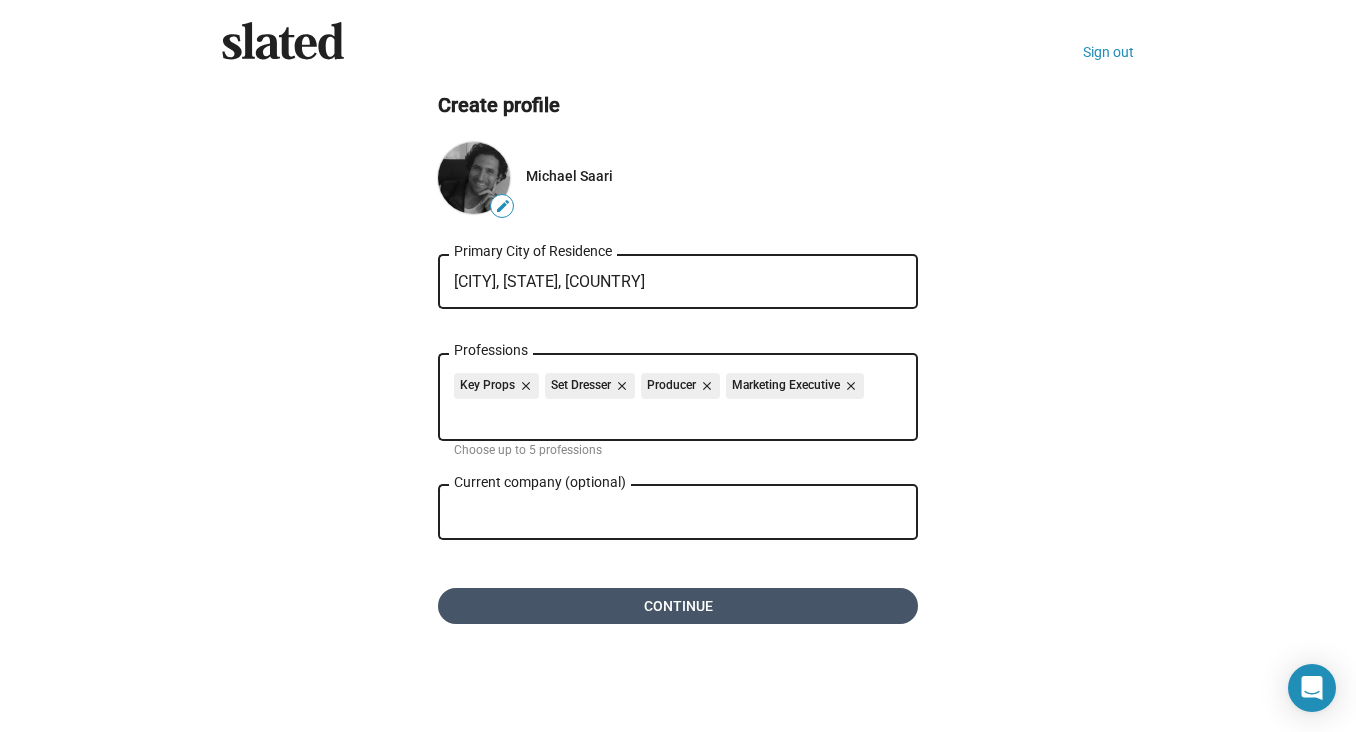 click on "Continue" 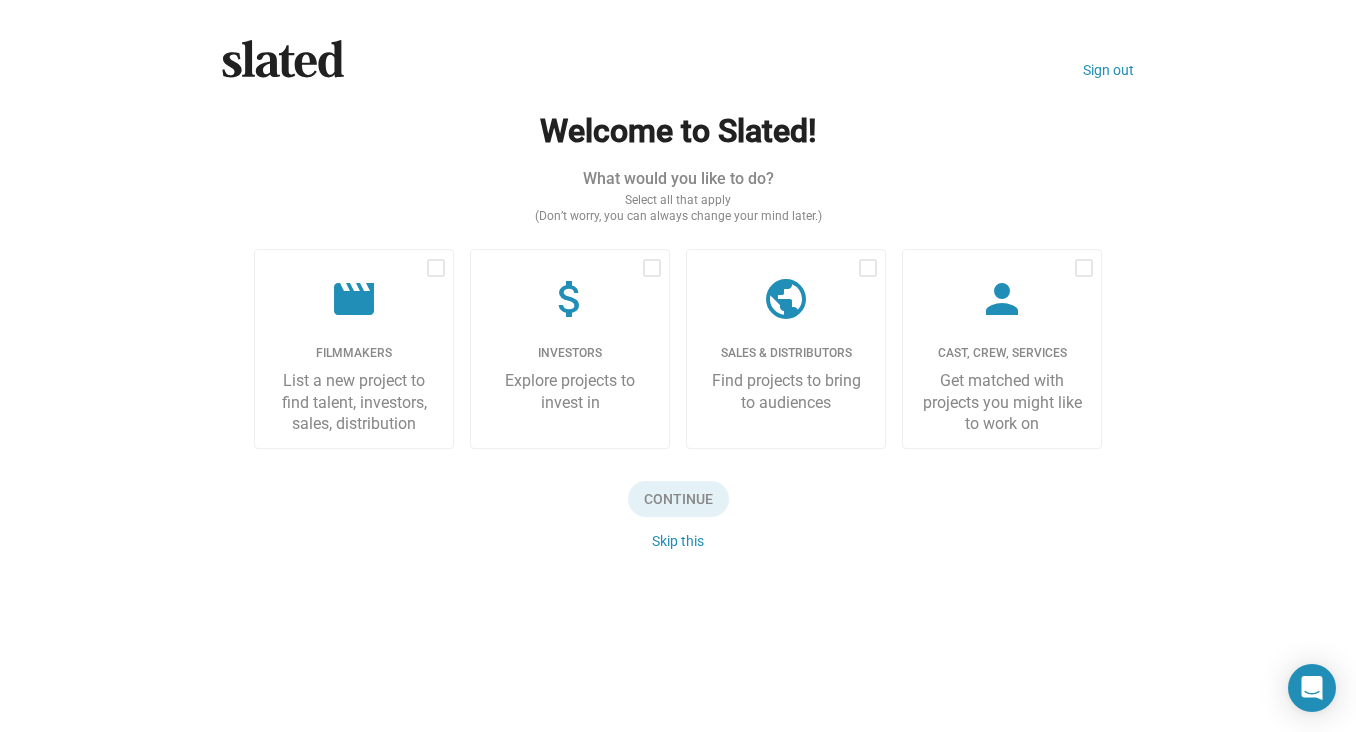 scroll, scrollTop: 0, scrollLeft: 0, axis: both 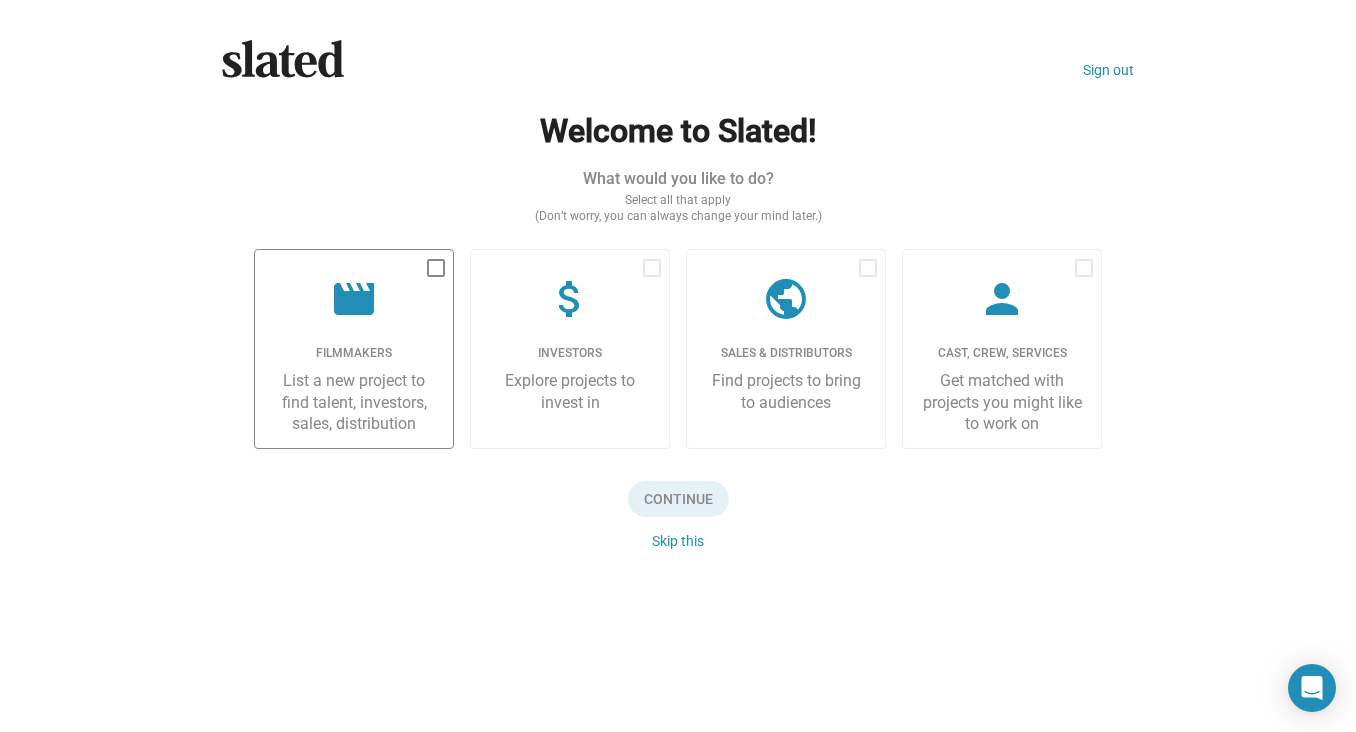 click on "List a new project to find talent, investors, sales, distribution" 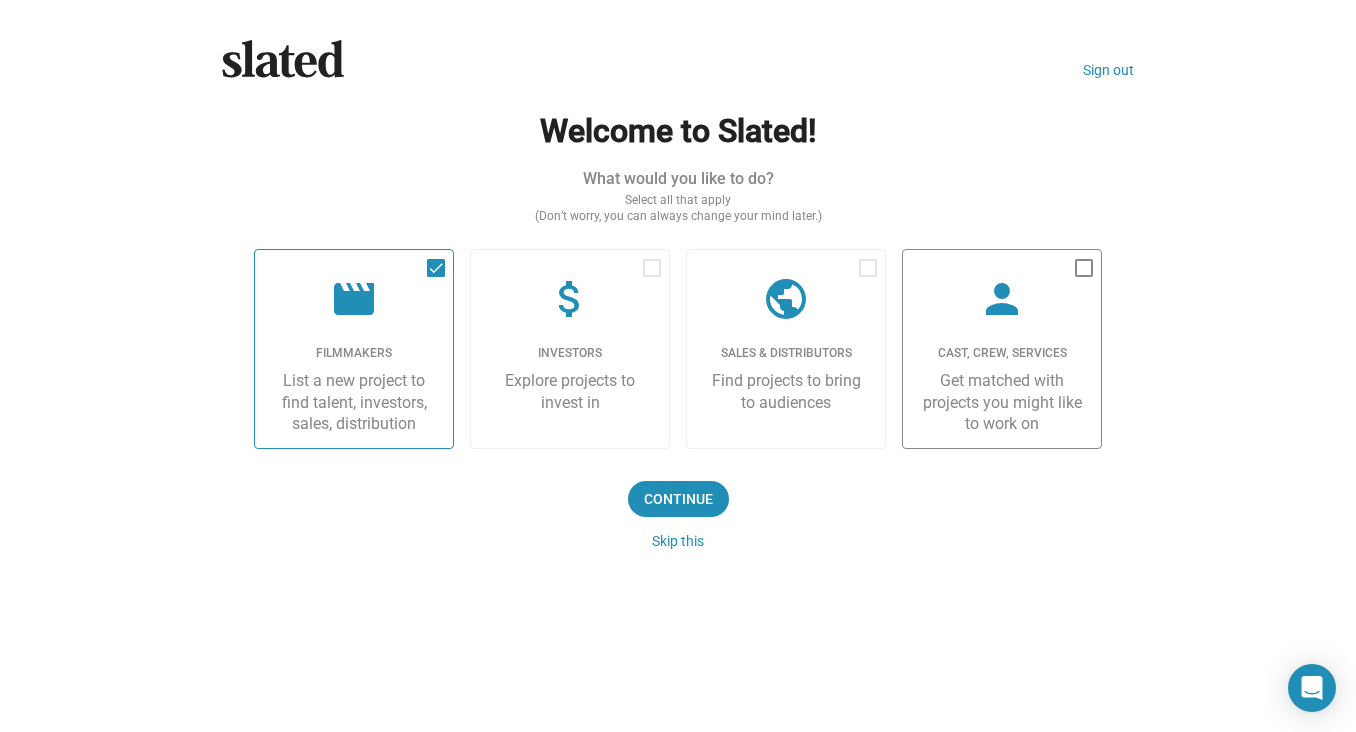 click on "Get matched with projects you might like to work on" 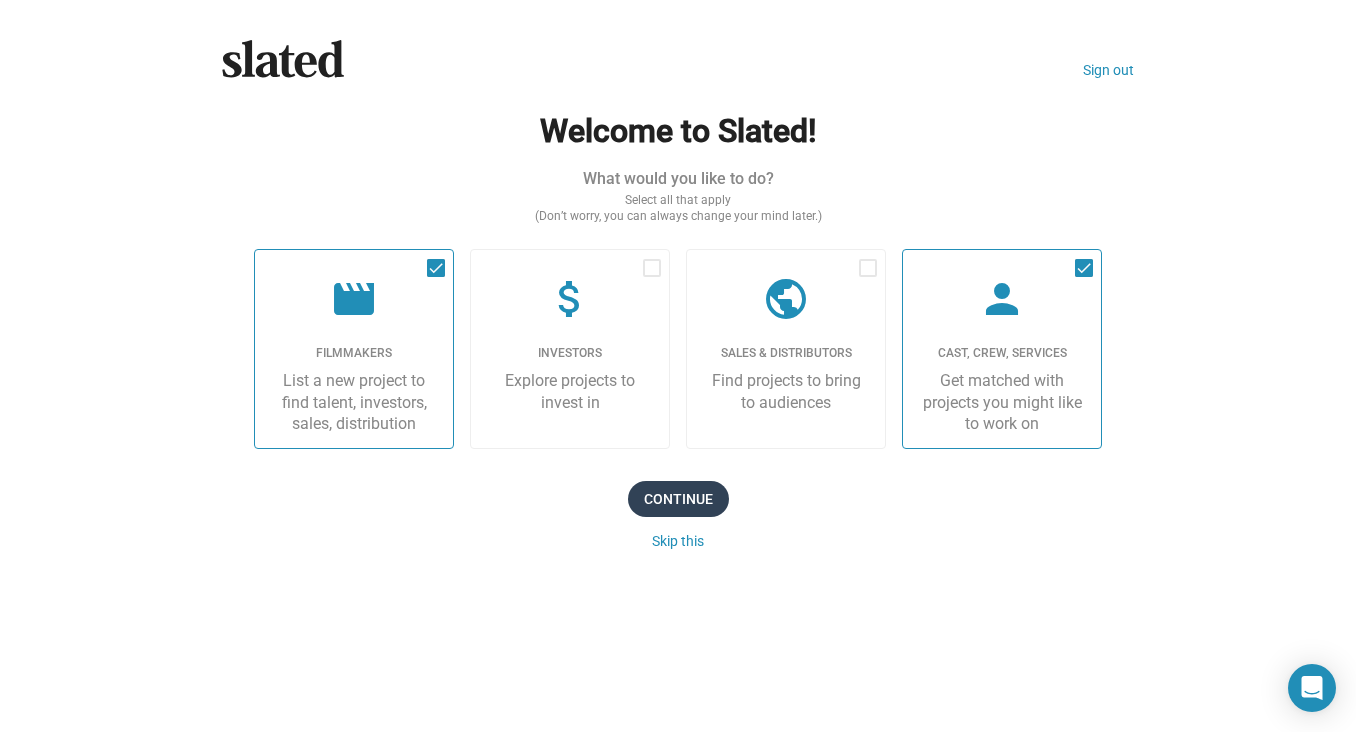 click on "Continue" 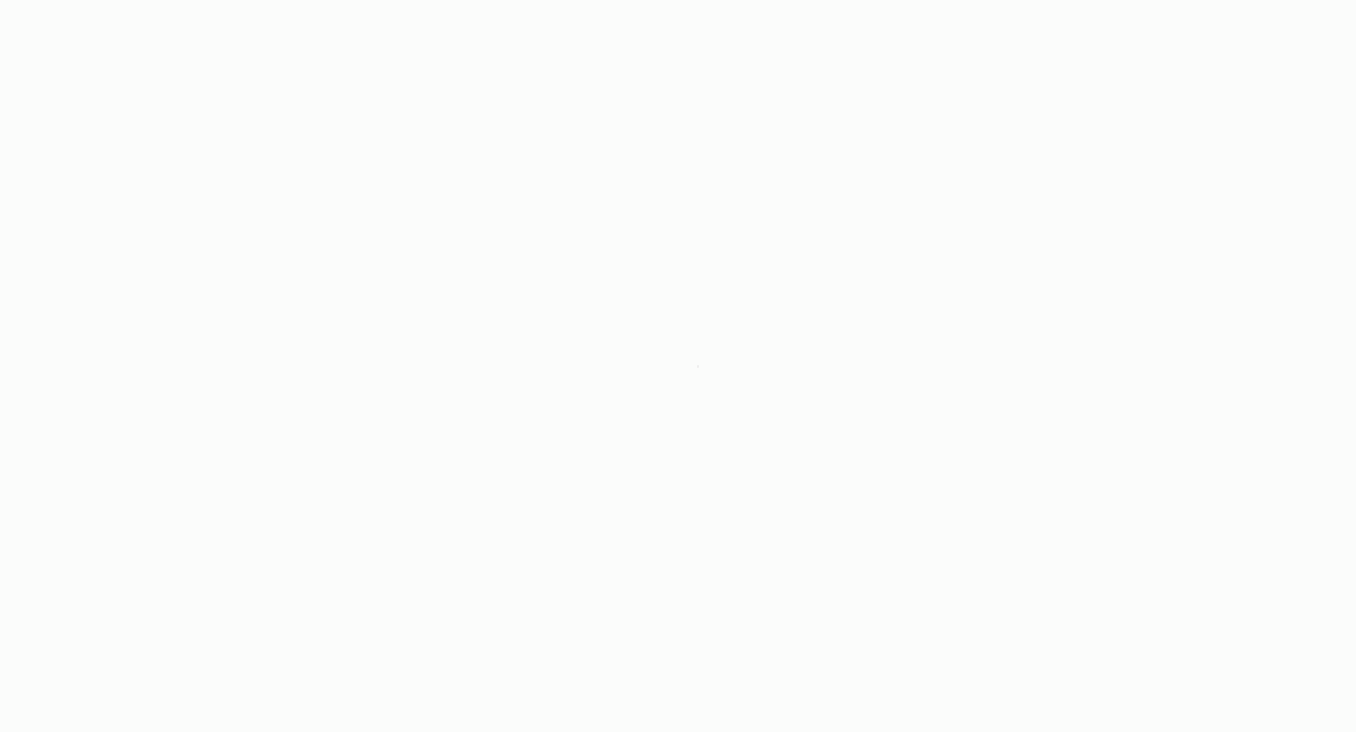 scroll, scrollTop: 0, scrollLeft: 0, axis: both 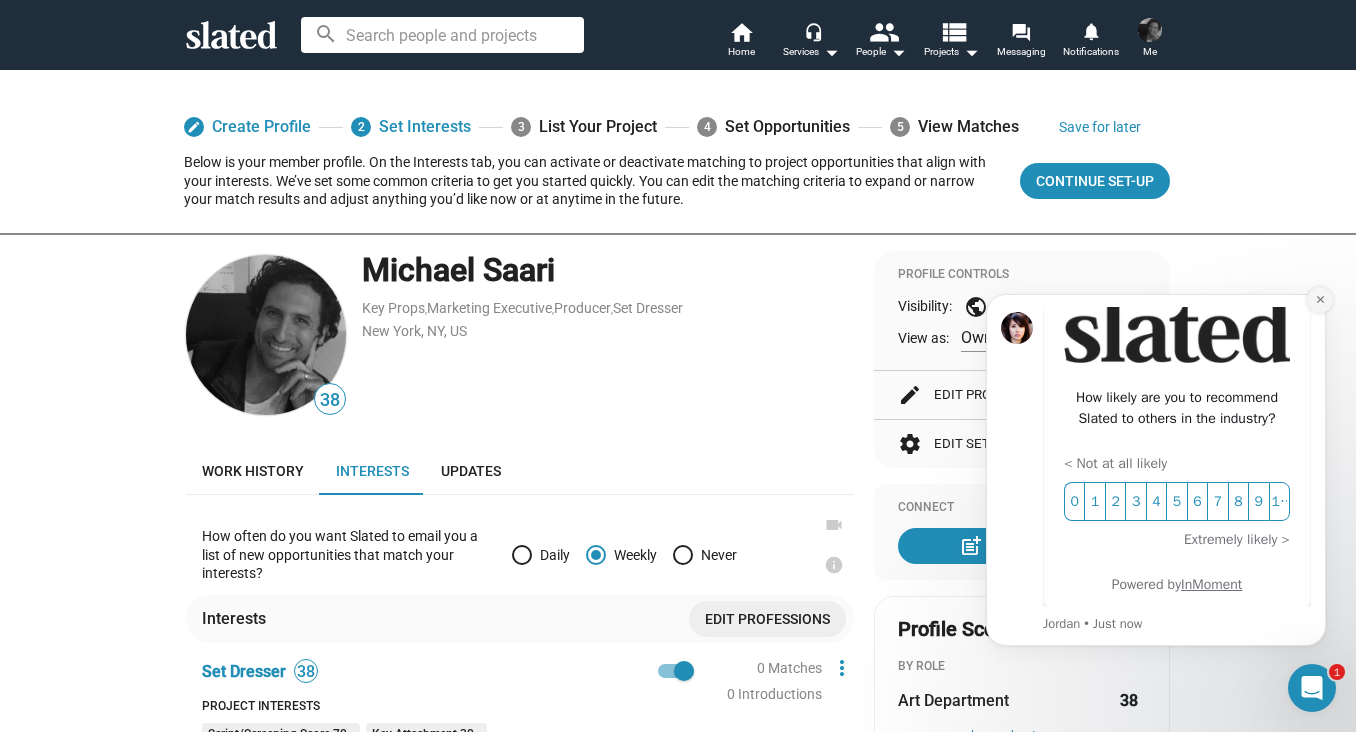 click 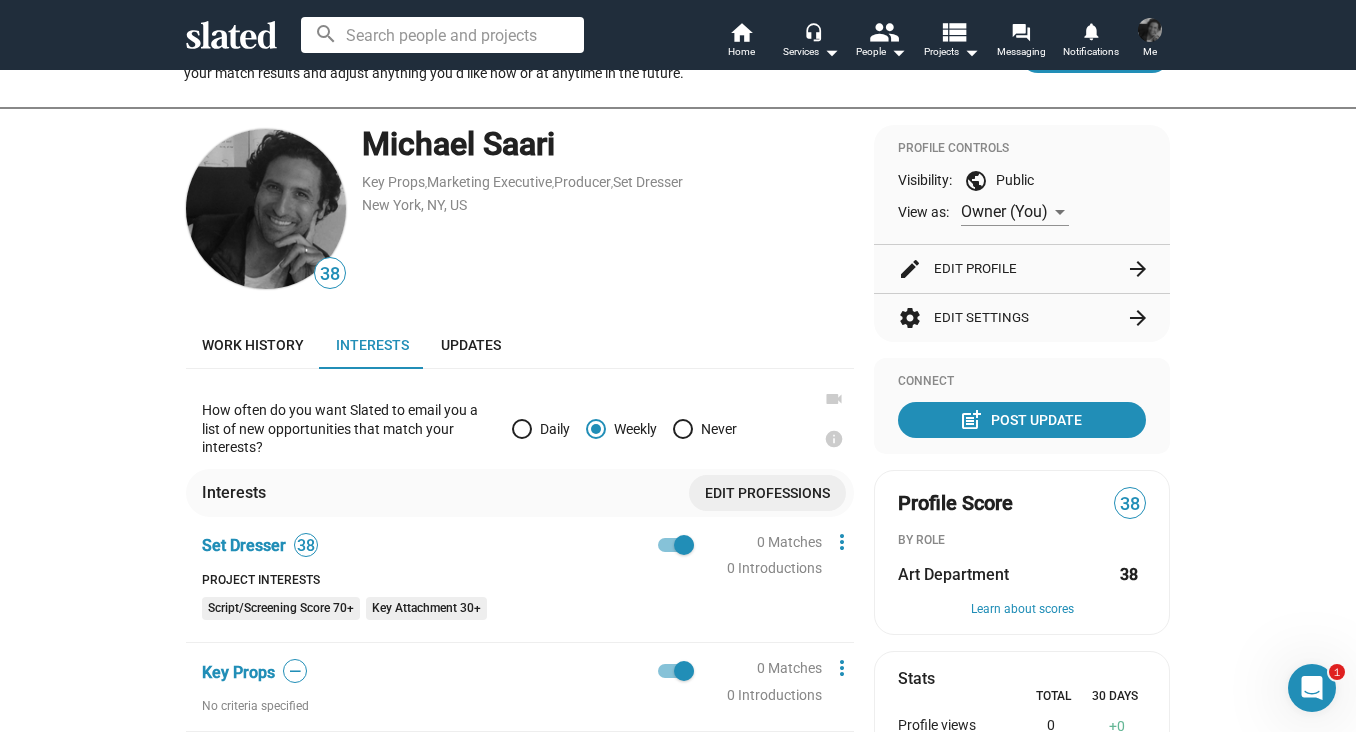 scroll, scrollTop: 132, scrollLeft: 0, axis: vertical 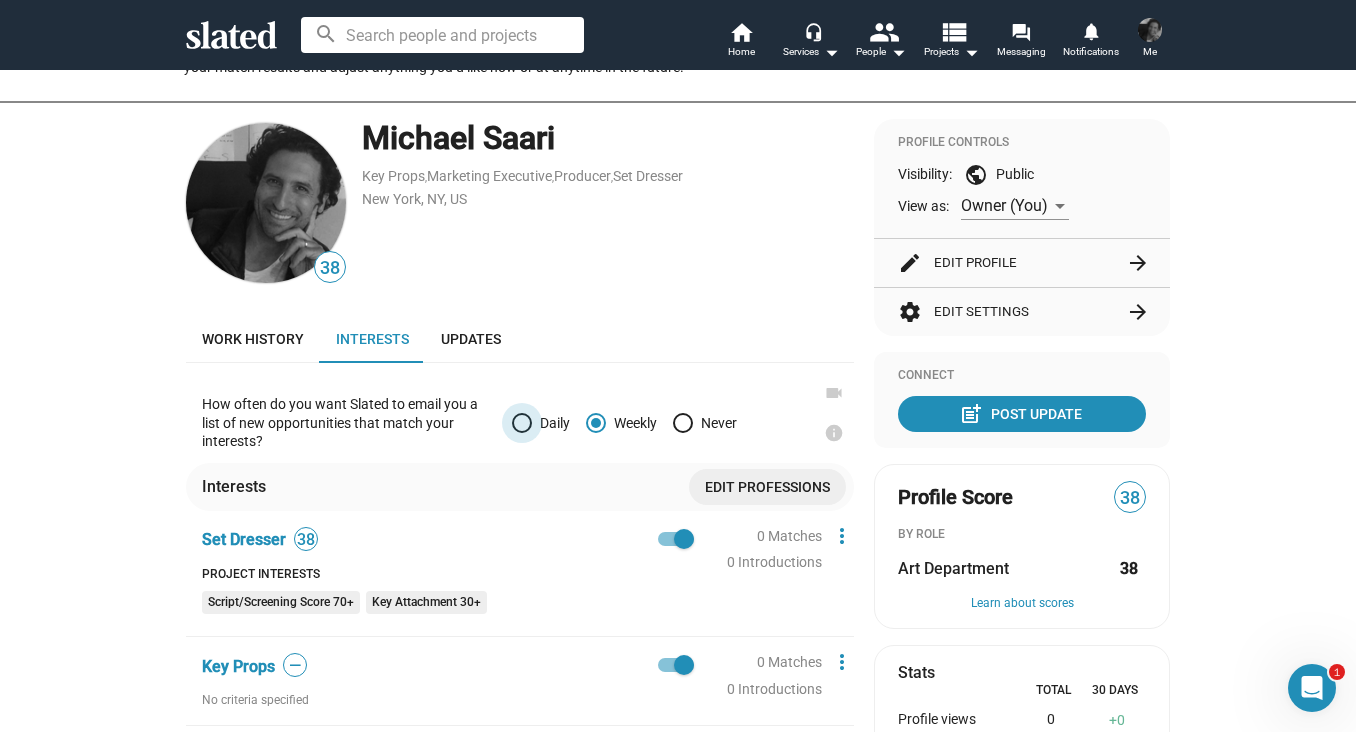 click at bounding box center [522, 423] 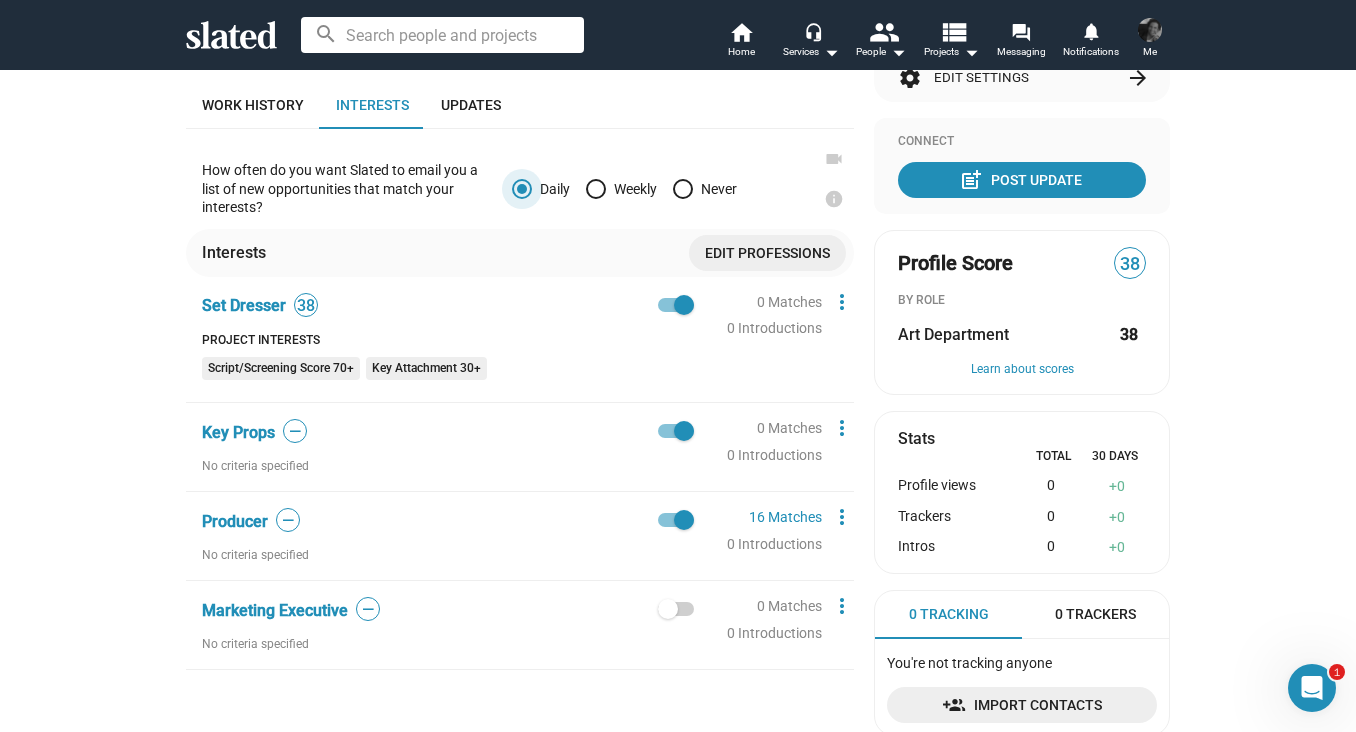 scroll, scrollTop: 429, scrollLeft: 0, axis: vertical 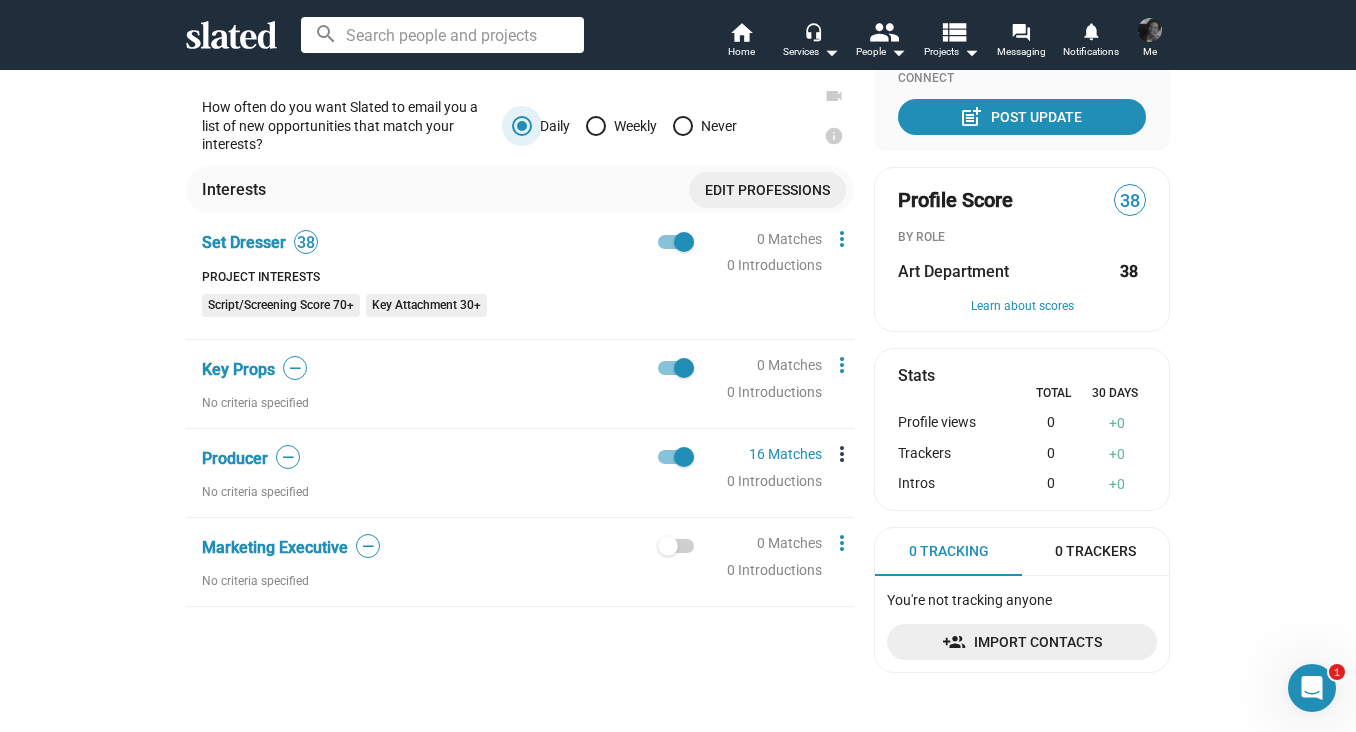 click on "more_vert" 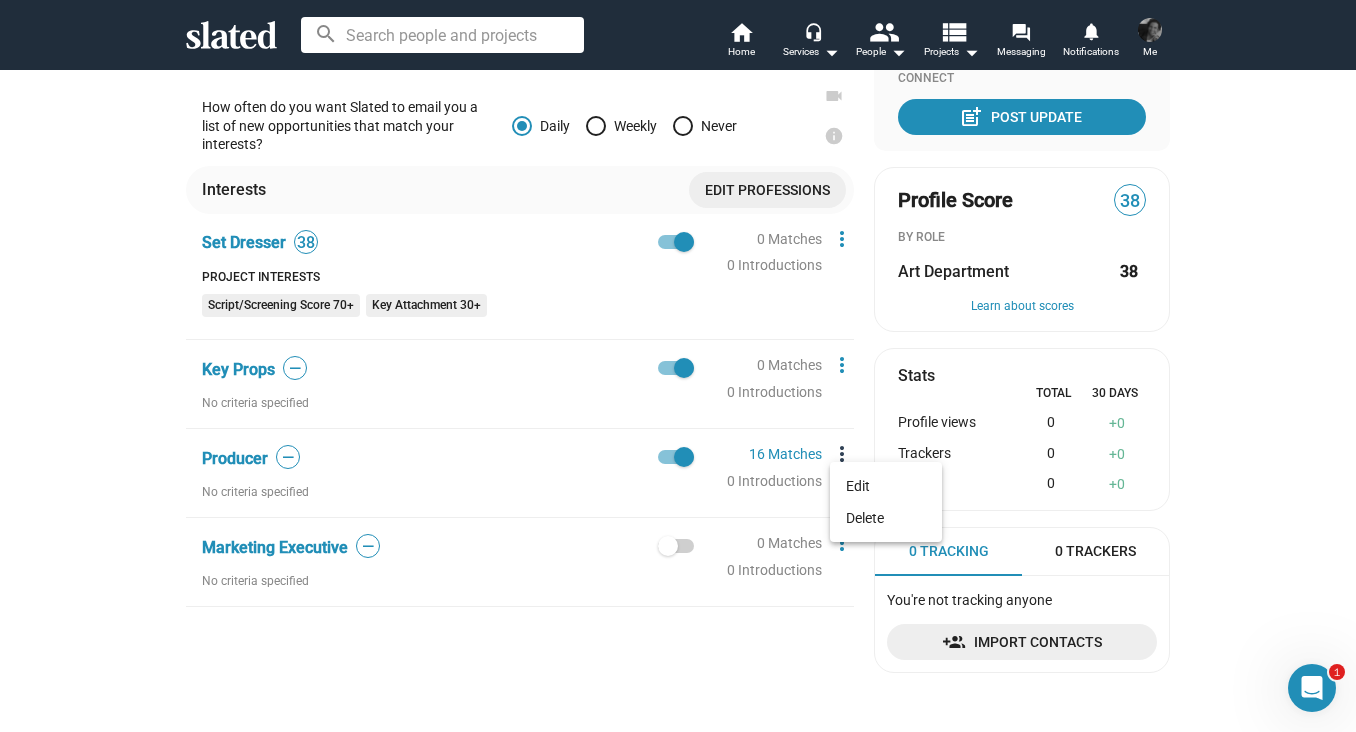 click at bounding box center (678, 366) 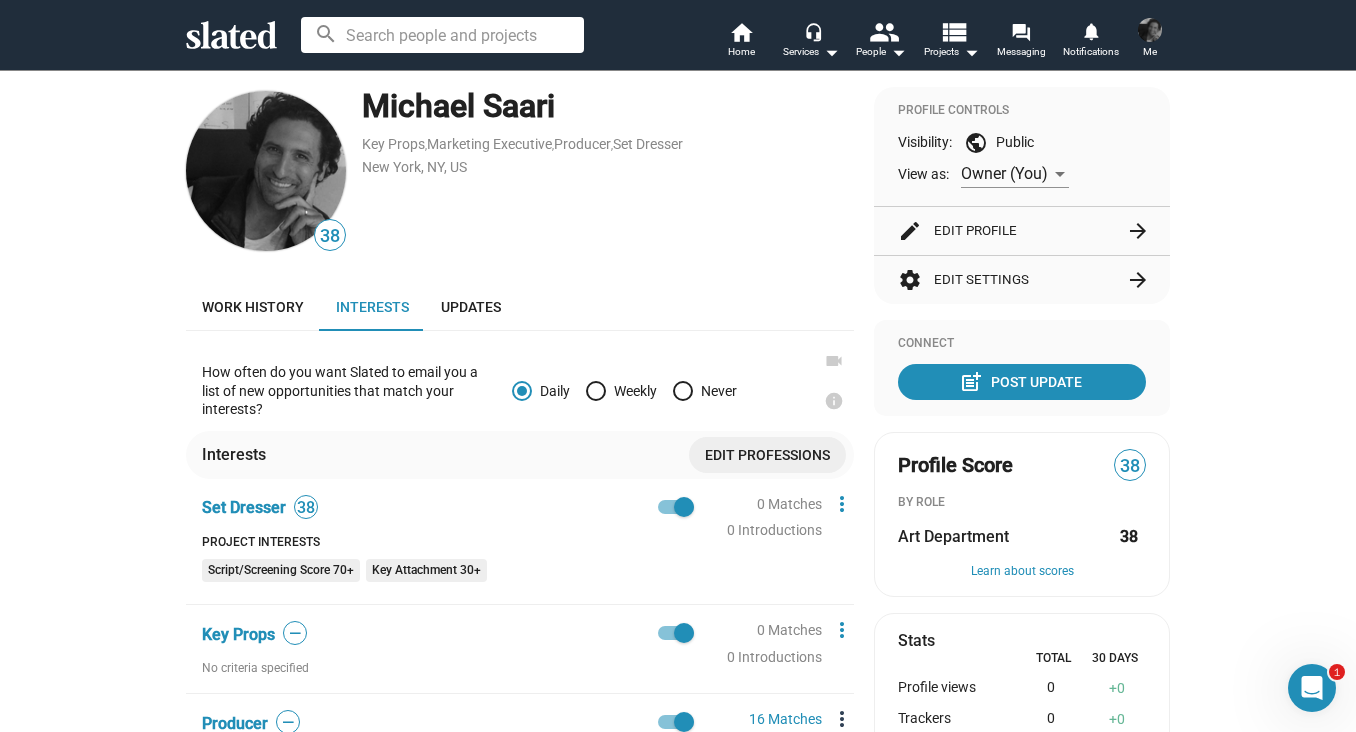 scroll, scrollTop: 163, scrollLeft: 0, axis: vertical 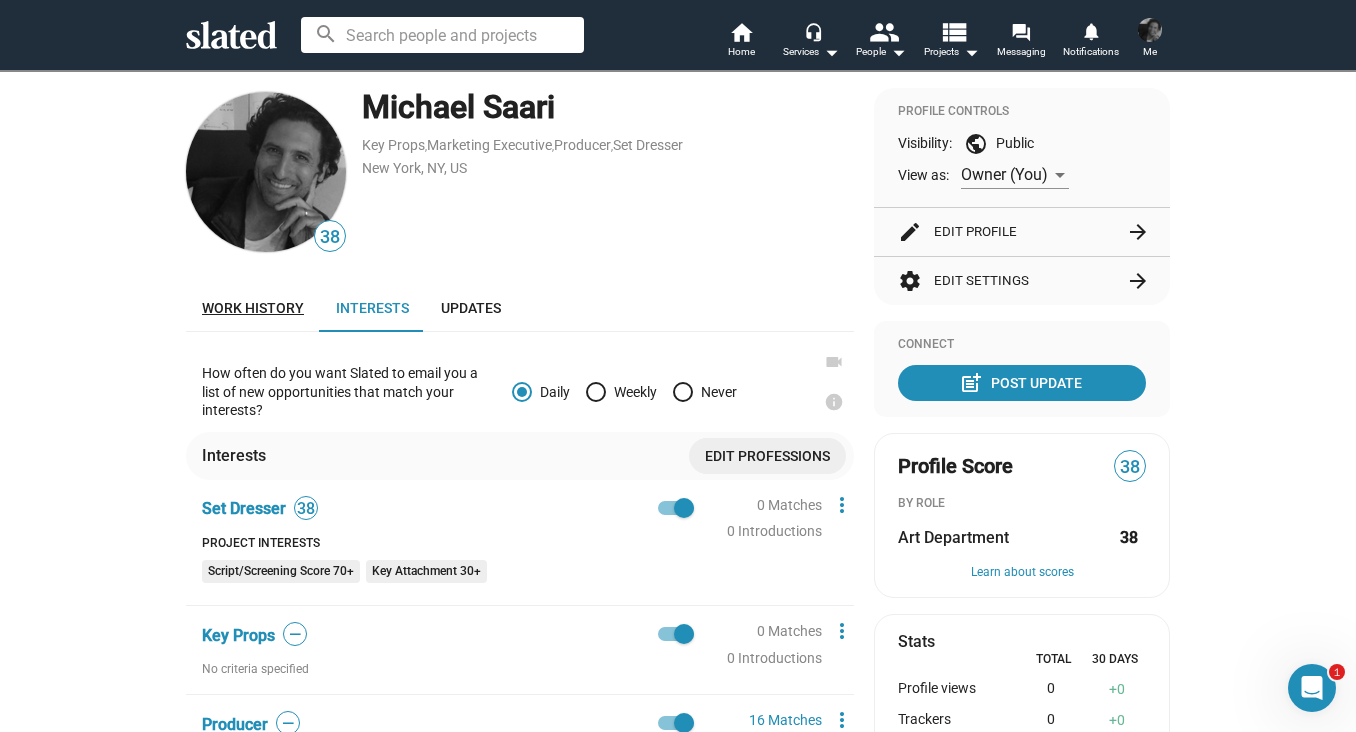 click on "Work history" at bounding box center (253, 308) 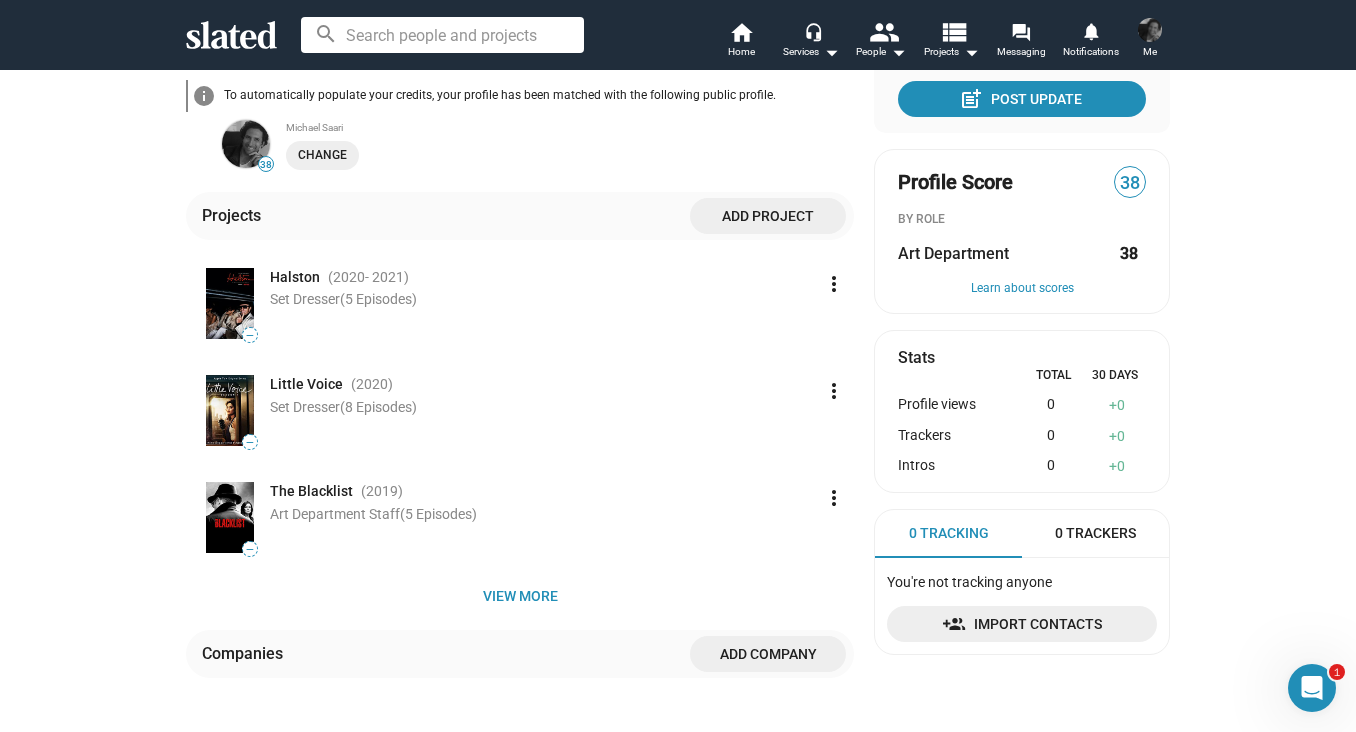 scroll, scrollTop: 399, scrollLeft: 0, axis: vertical 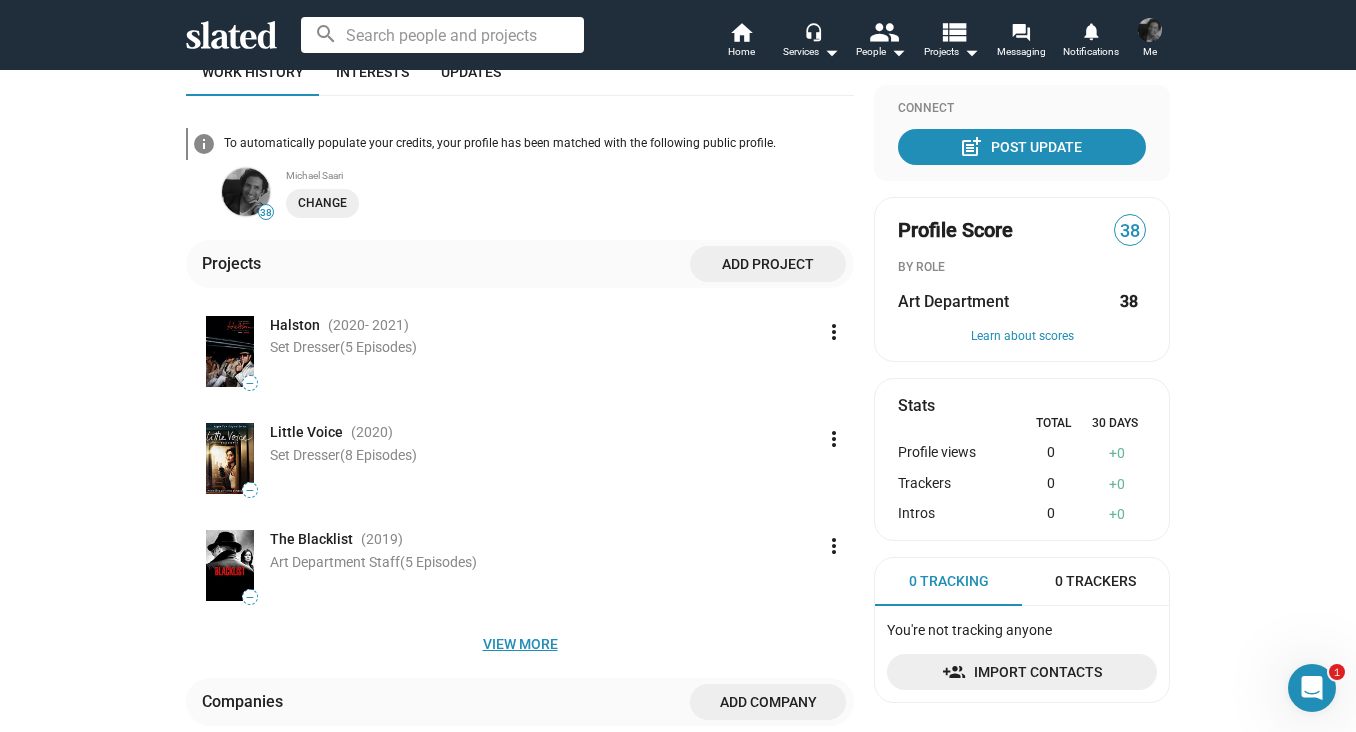 click on "View more" 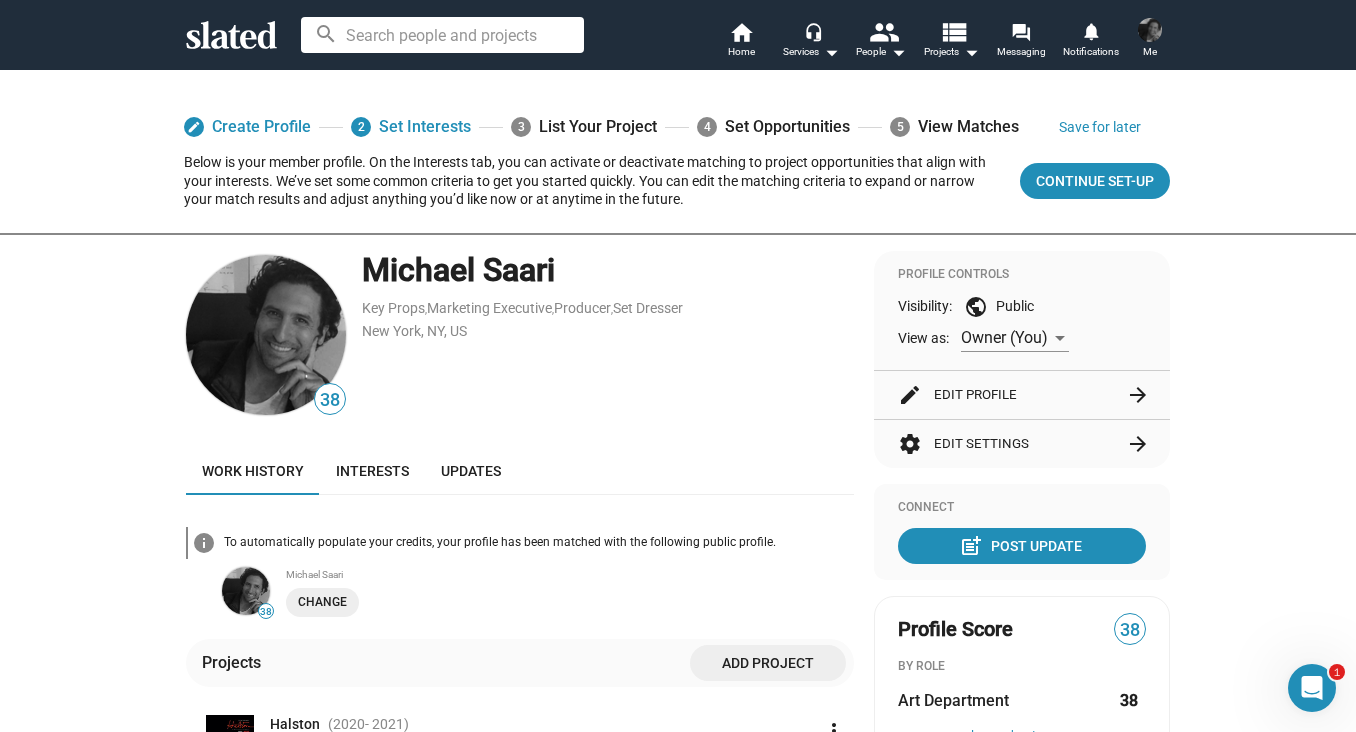 scroll, scrollTop: 0, scrollLeft: 0, axis: both 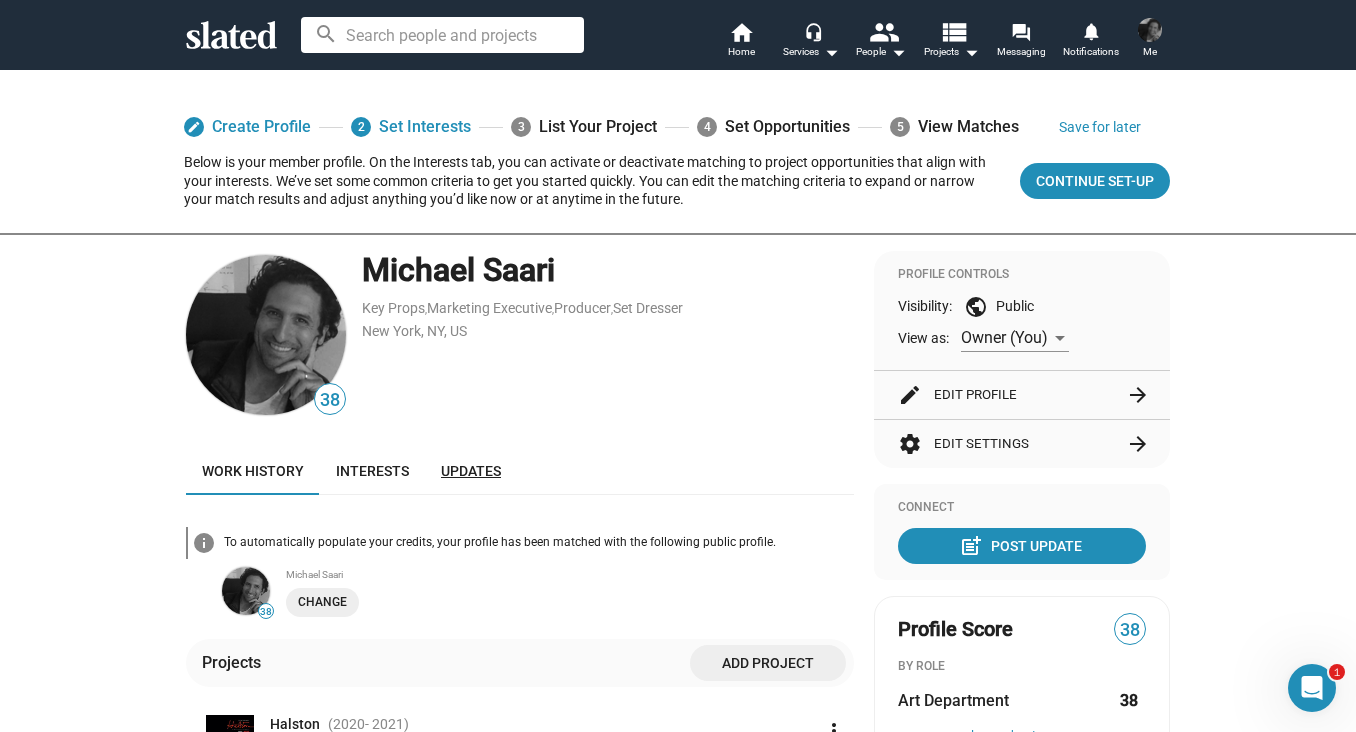 click on "Updates" at bounding box center (471, 471) 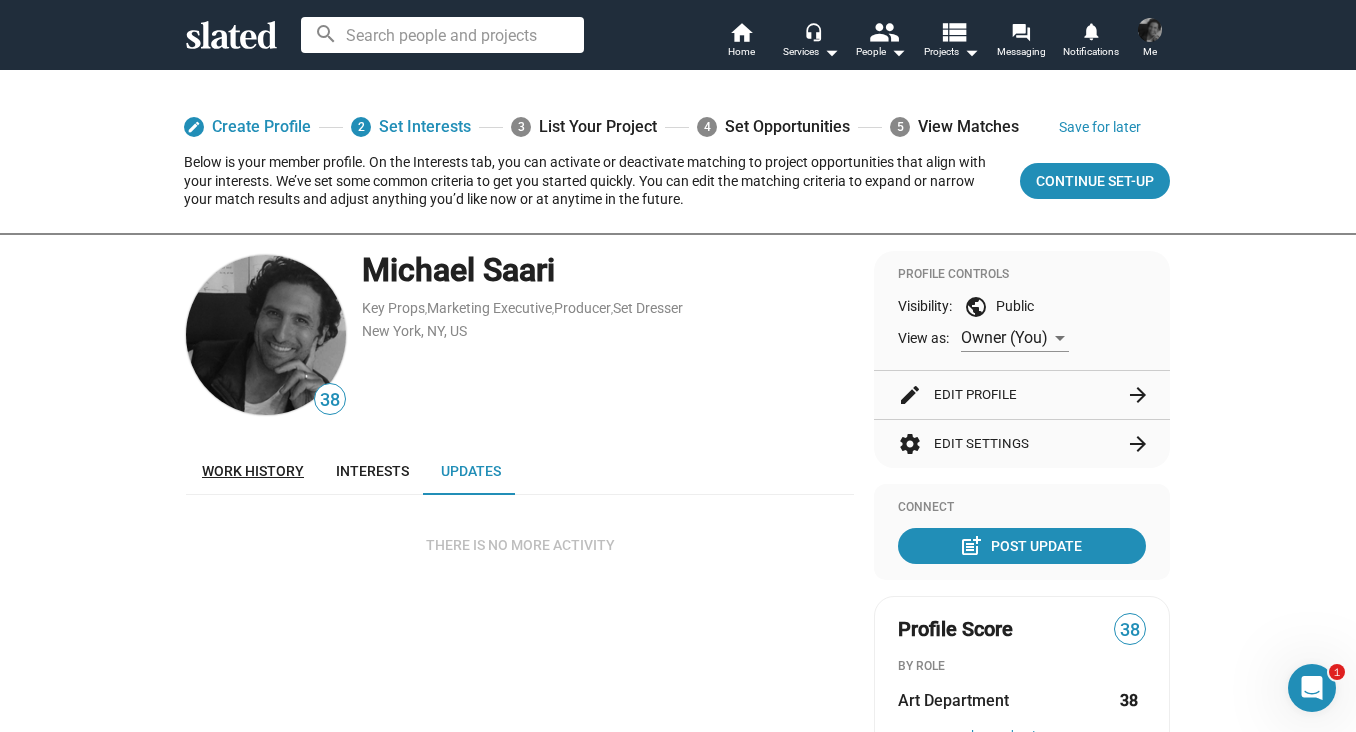 click on "Work history" at bounding box center [253, 471] 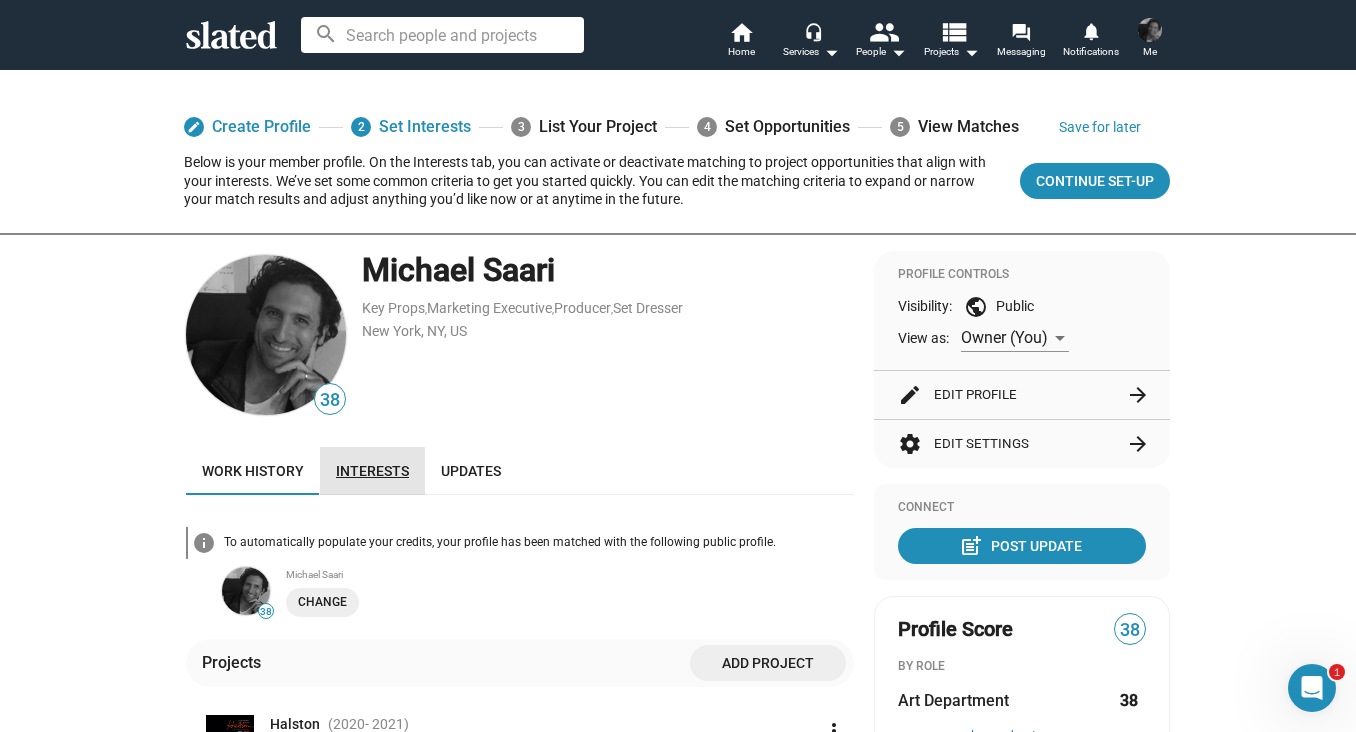 click on "Interests" at bounding box center [372, 471] 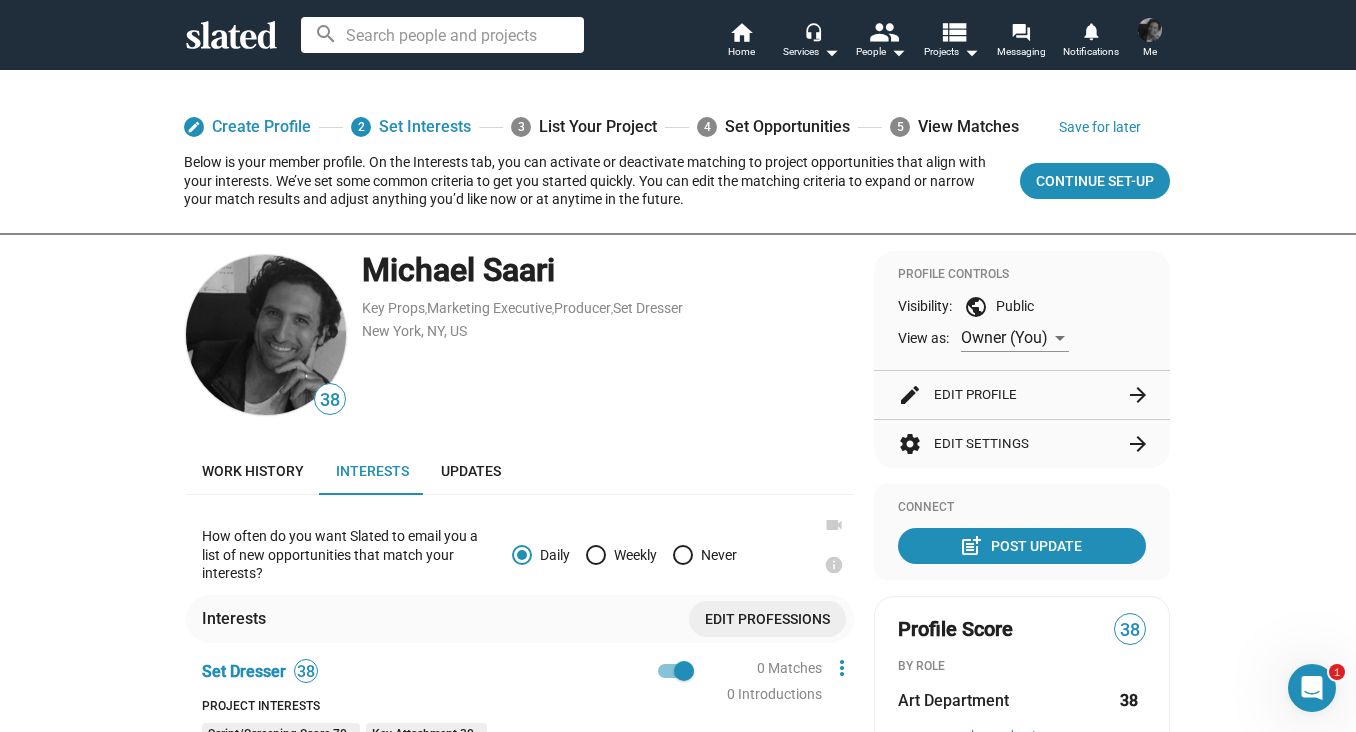 scroll, scrollTop: 0, scrollLeft: 0, axis: both 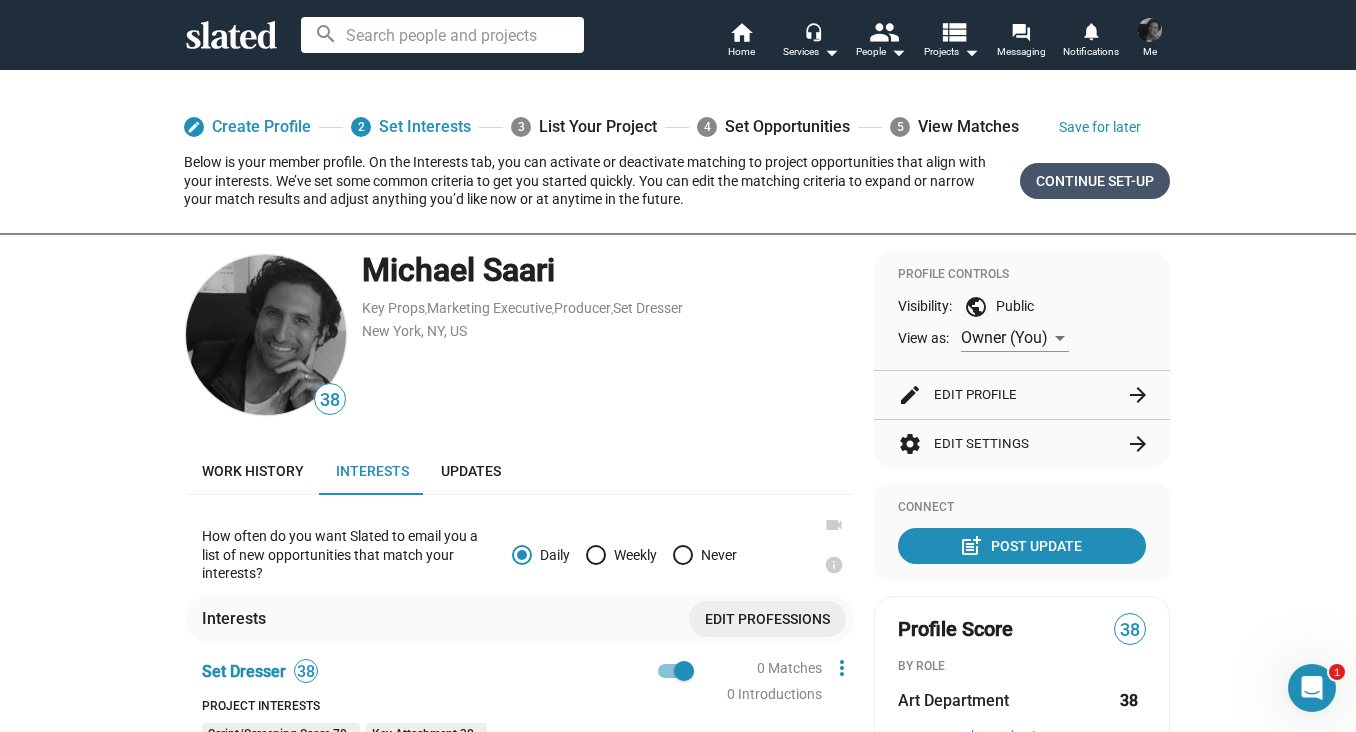 click on "Continue Set-up" at bounding box center (1095, 181) 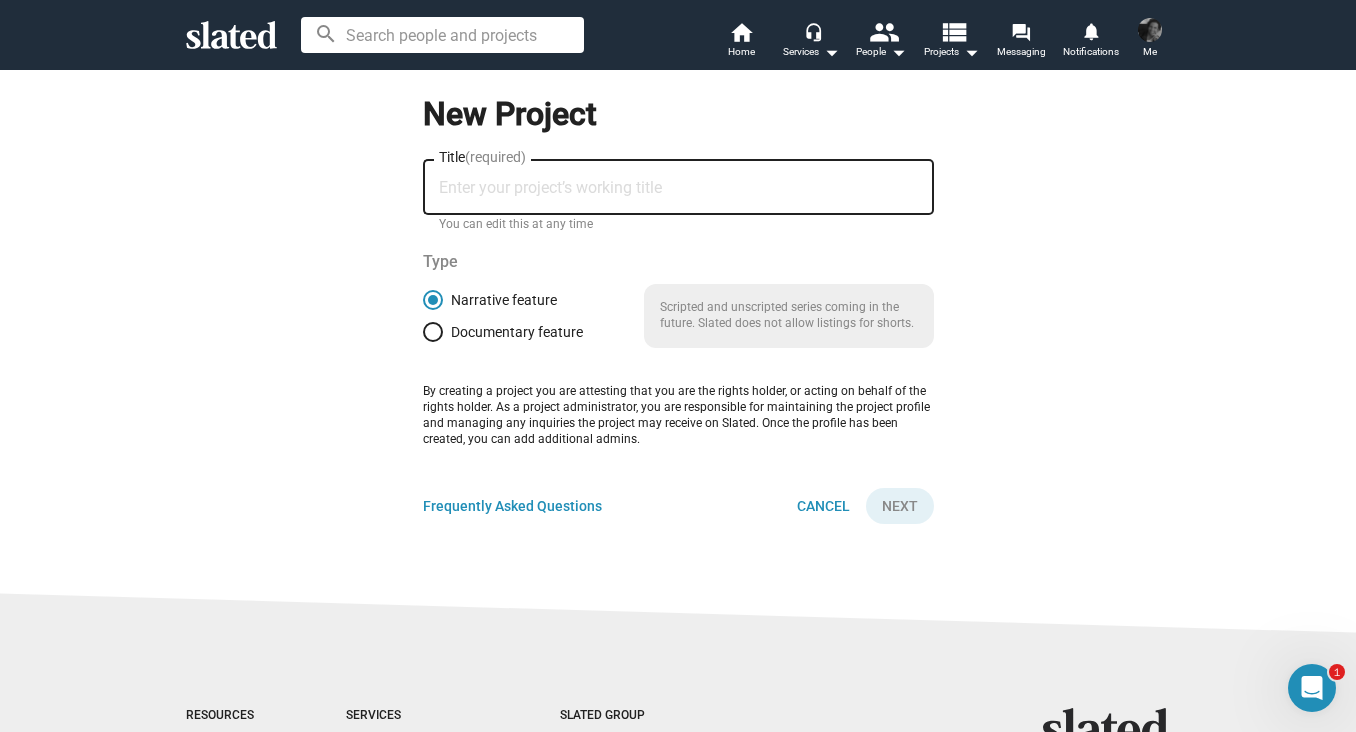 click on "Title  (required)" 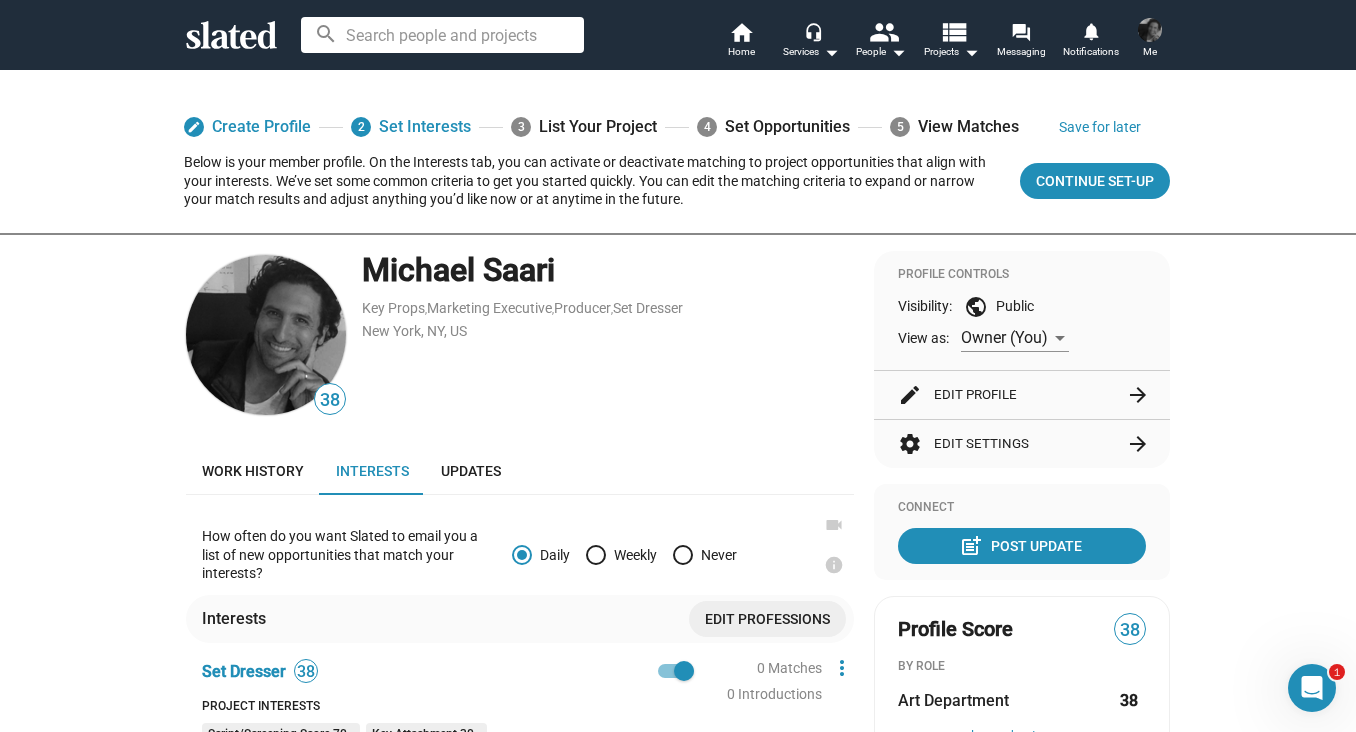 scroll, scrollTop: 0, scrollLeft: 0, axis: both 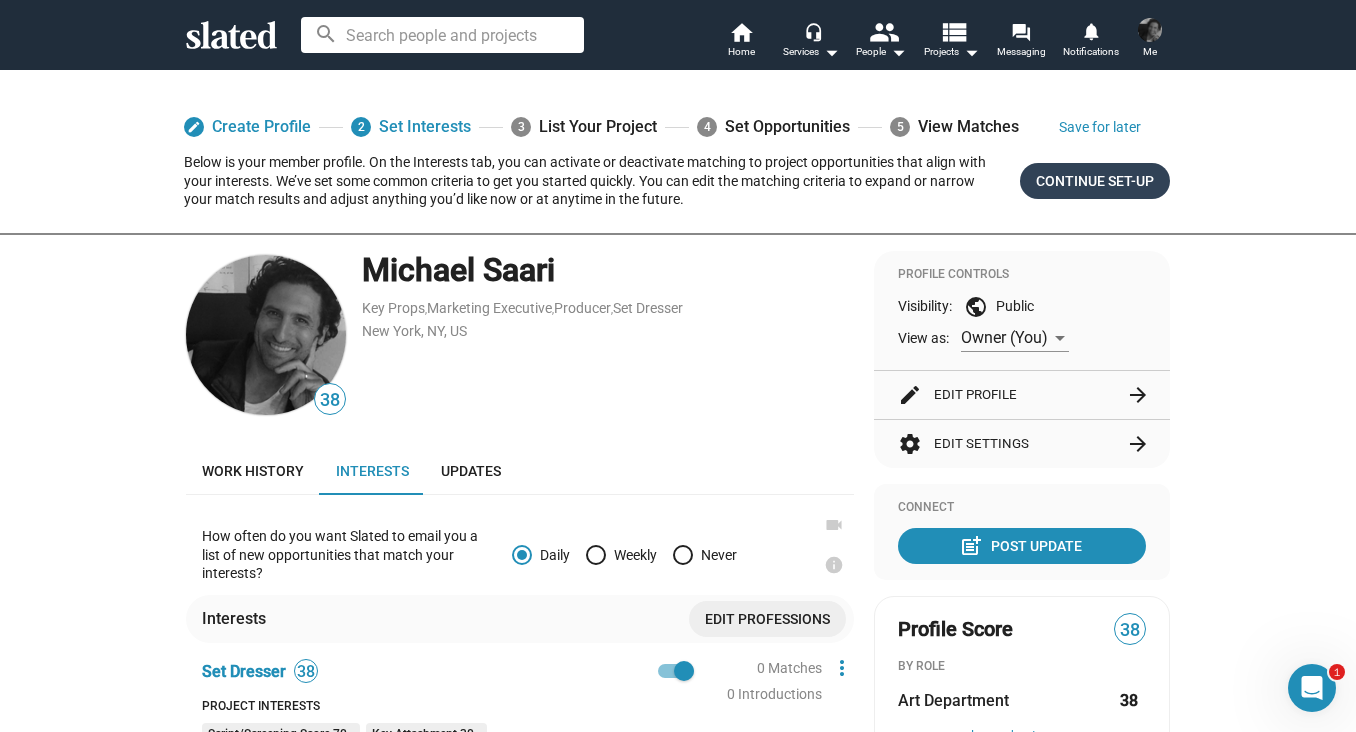 click on "Continue Set-up" at bounding box center [1095, 181] 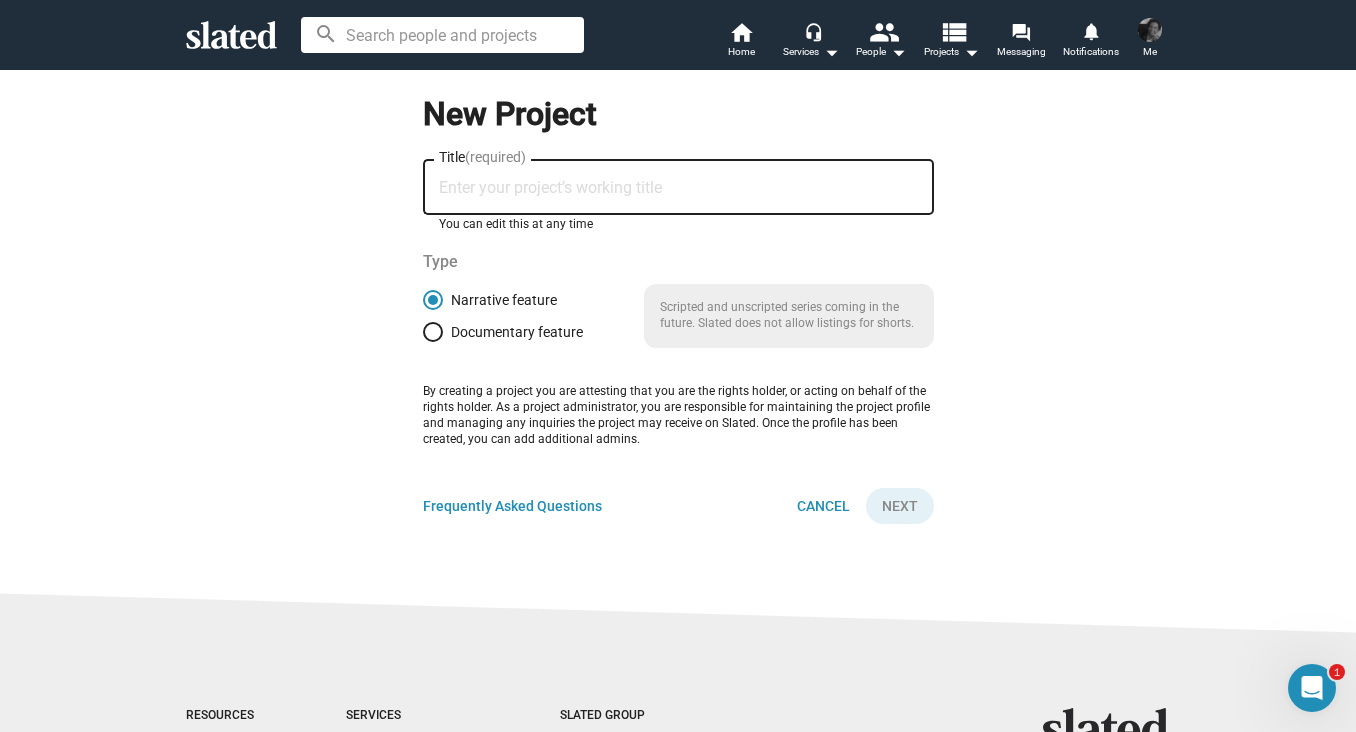 click on "Title  (required)" at bounding box center (678, 188) 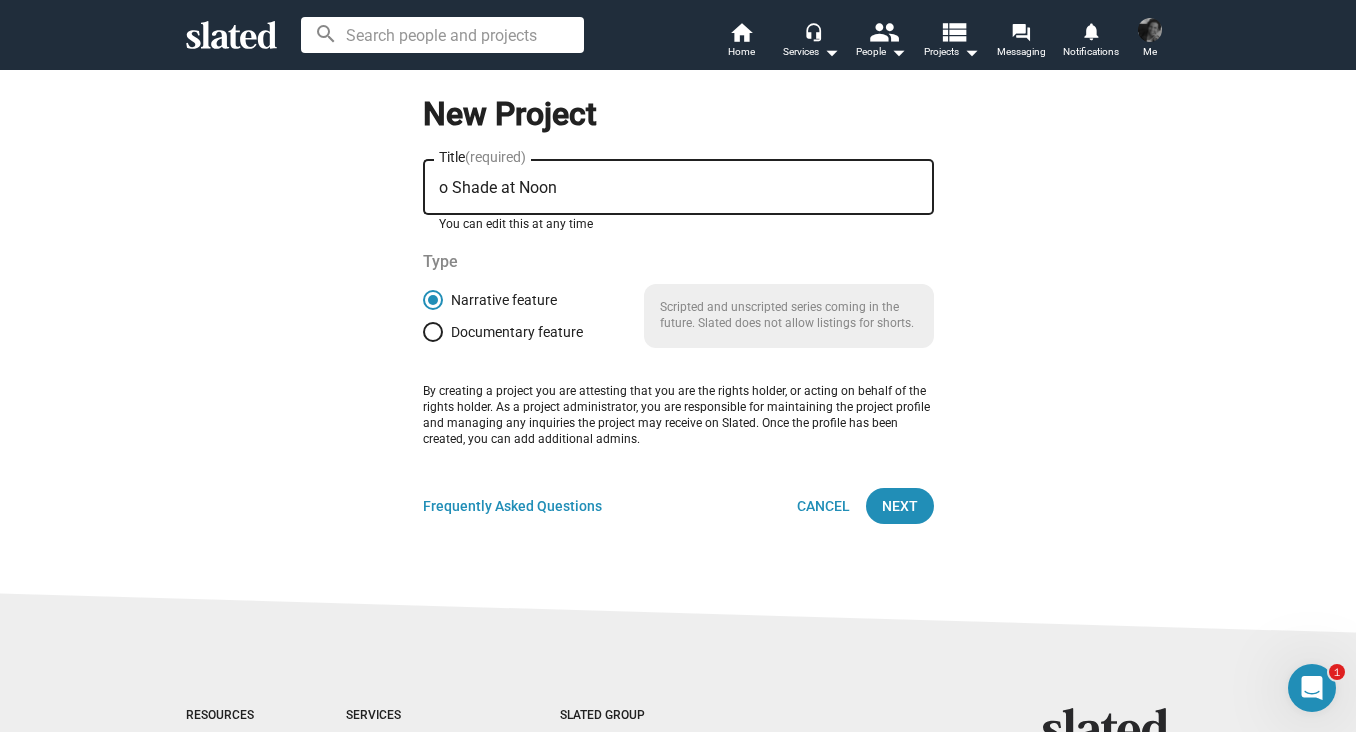 drag, startPoint x: 584, startPoint y: 191, endPoint x: 407, endPoint y: 186, distance: 177.0706 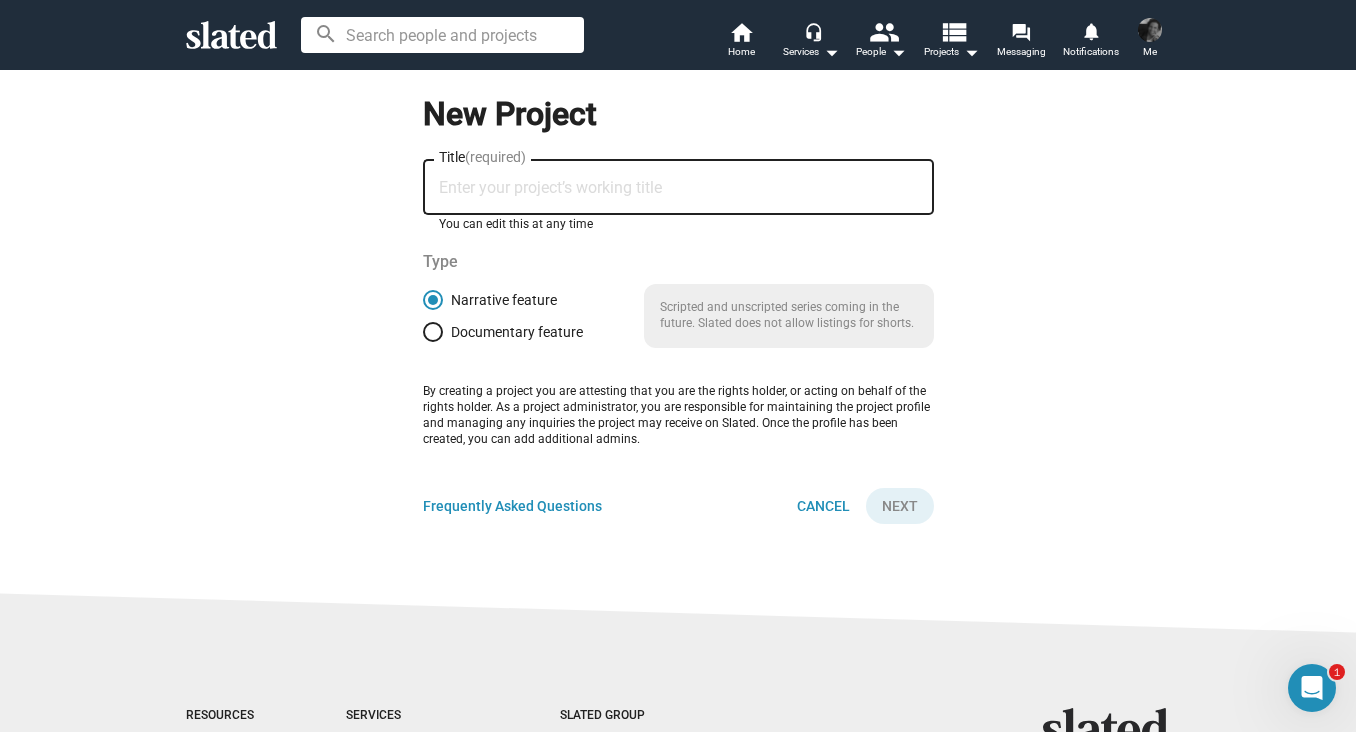 paste on "No Shade at Noon" 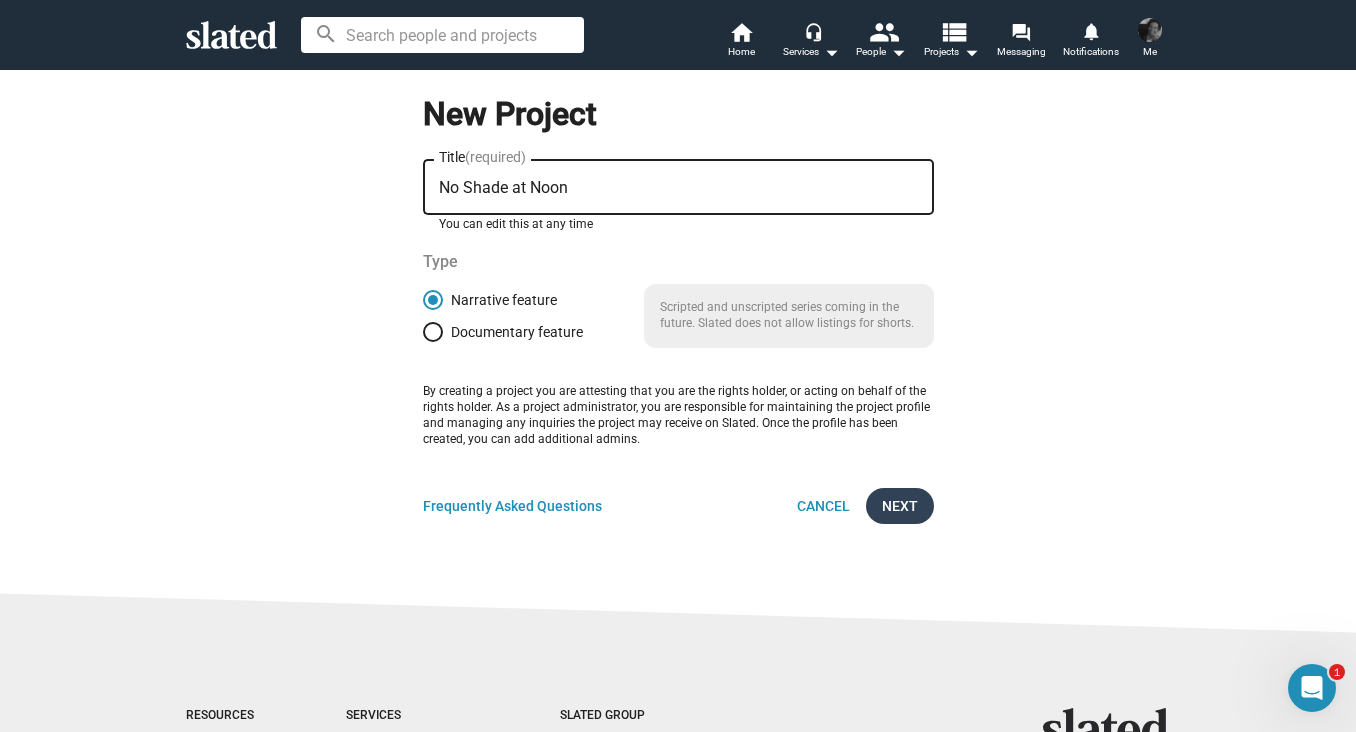 type on "No Shade at Noon" 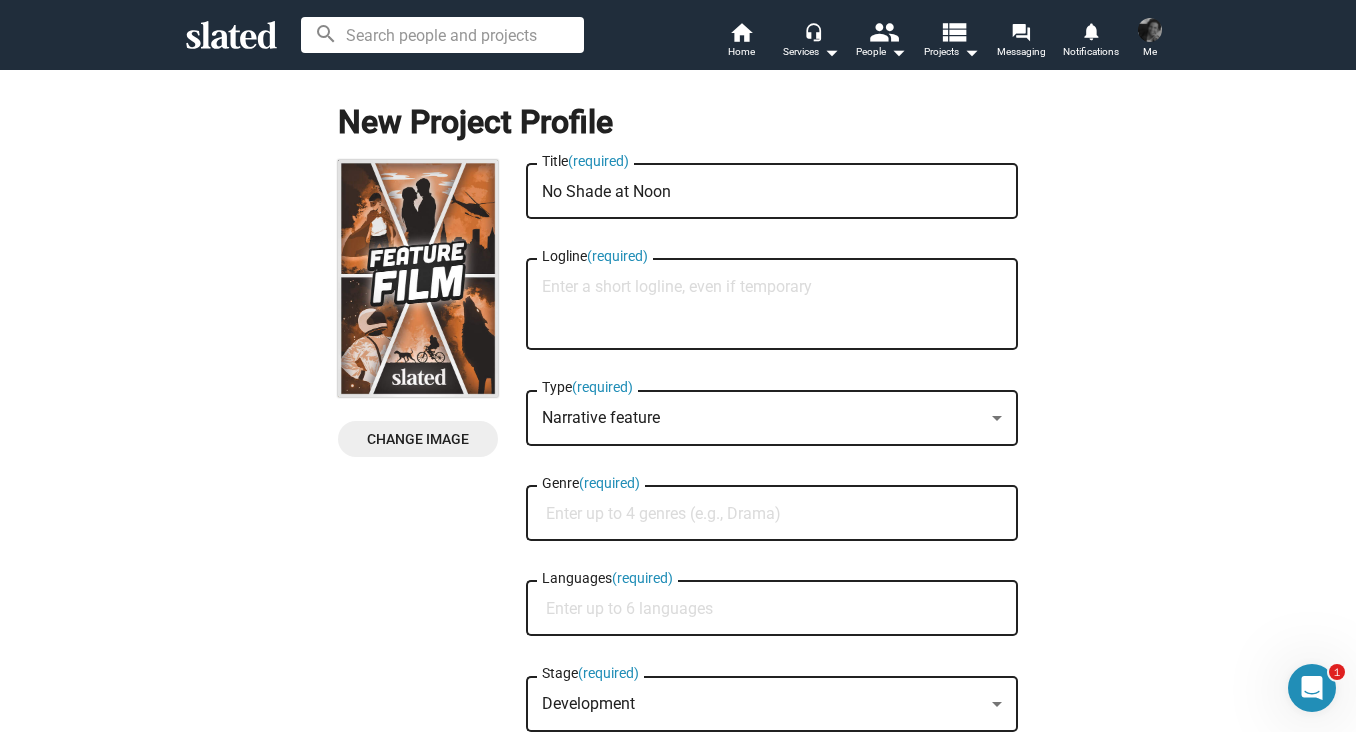 click on "Logline  (required)" at bounding box center (772, 305) 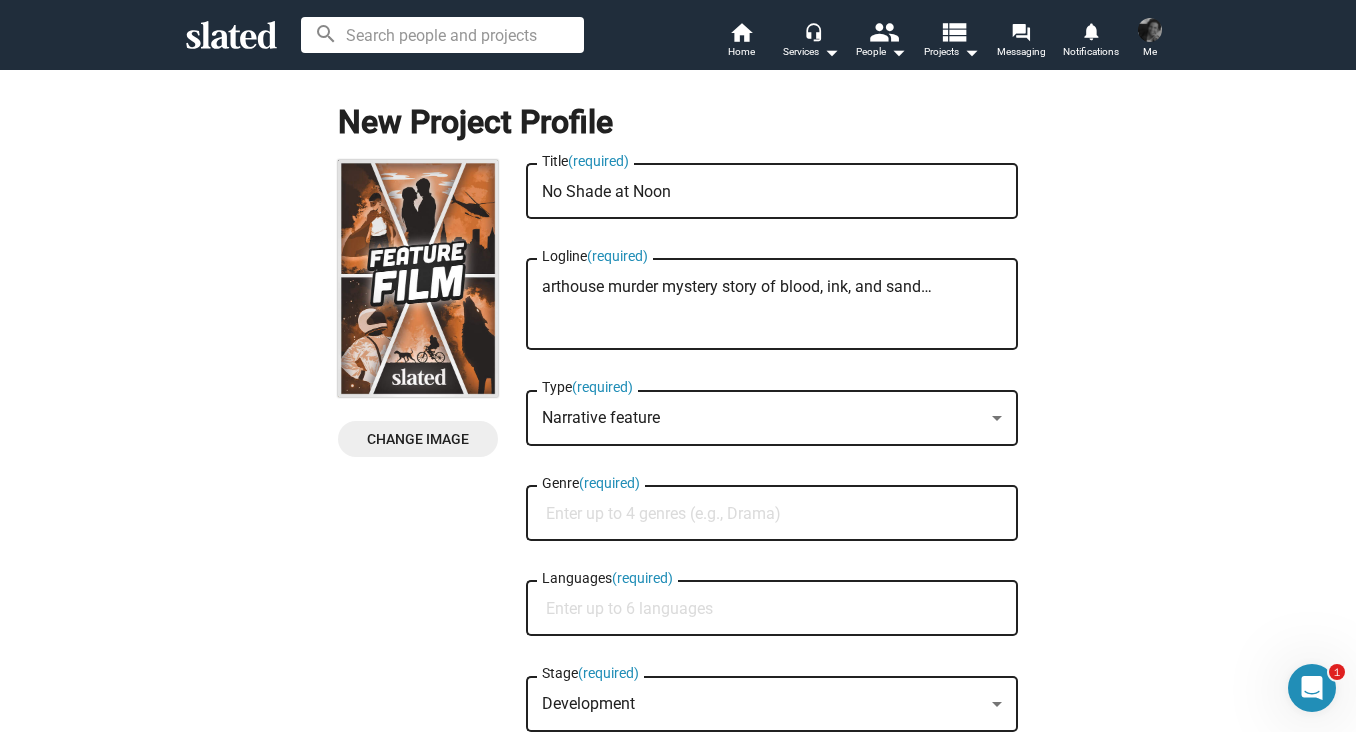 click on "arthouse murder mystery story of blood, ink, and sand…" at bounding box center [772, 305] 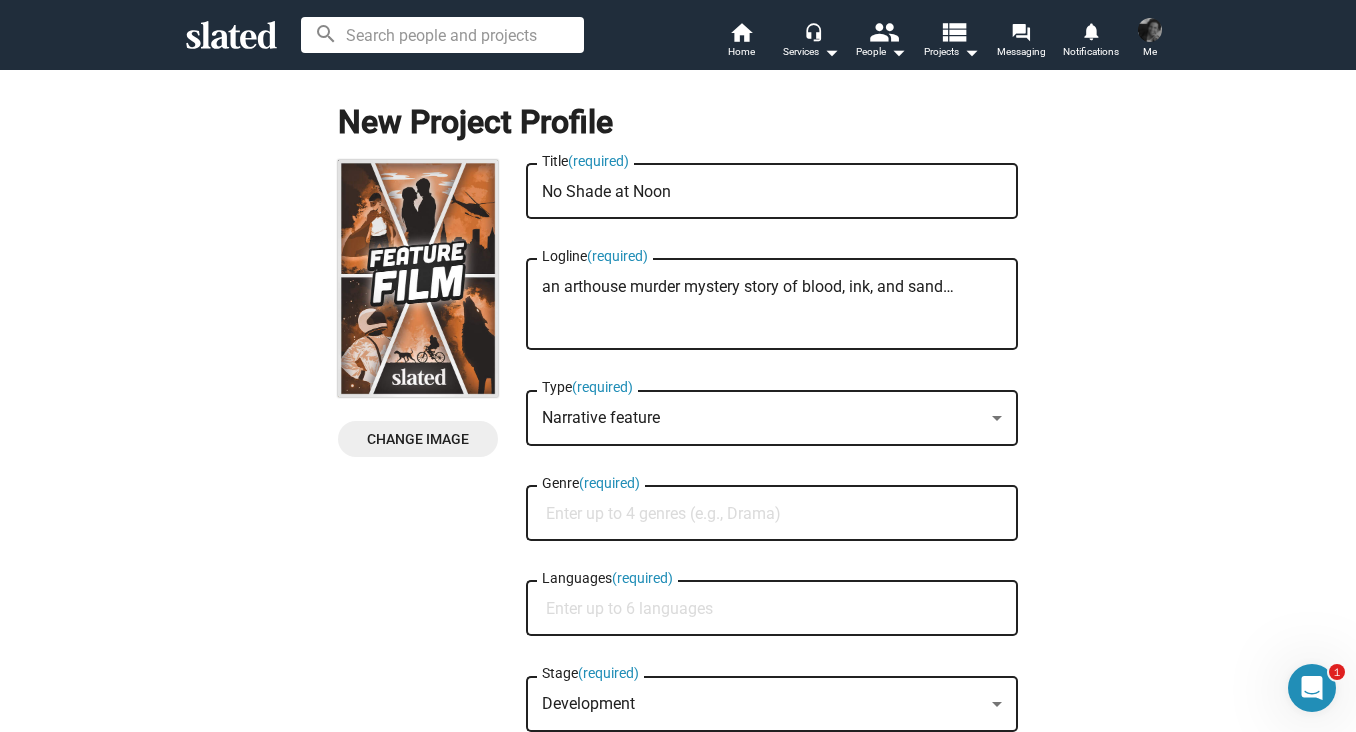 click on "an arthouse murder mystery story of blood, ink, and sand… Logline  (required)" 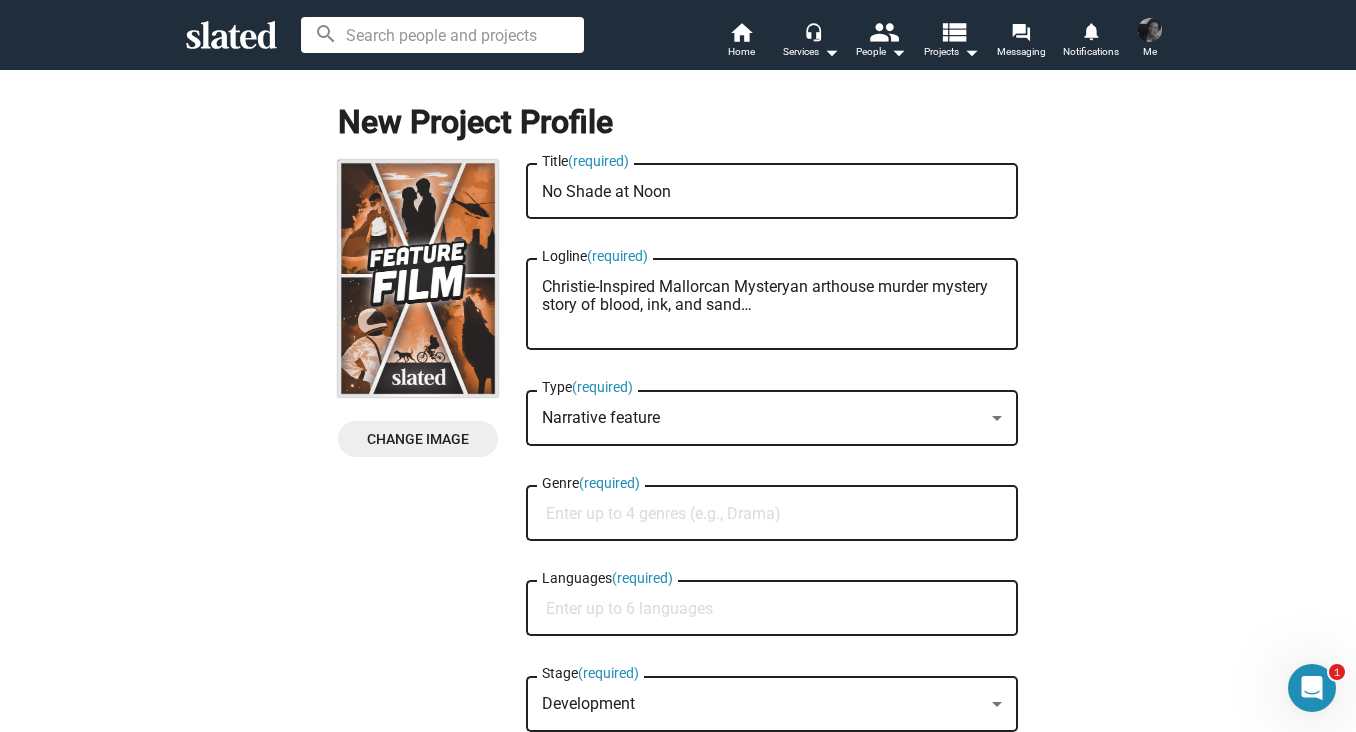 click on "Christie-Inspired Mallorcan Mysteryan arthouse murder mystery story of blood, ink, and sand… Logline  (required)" 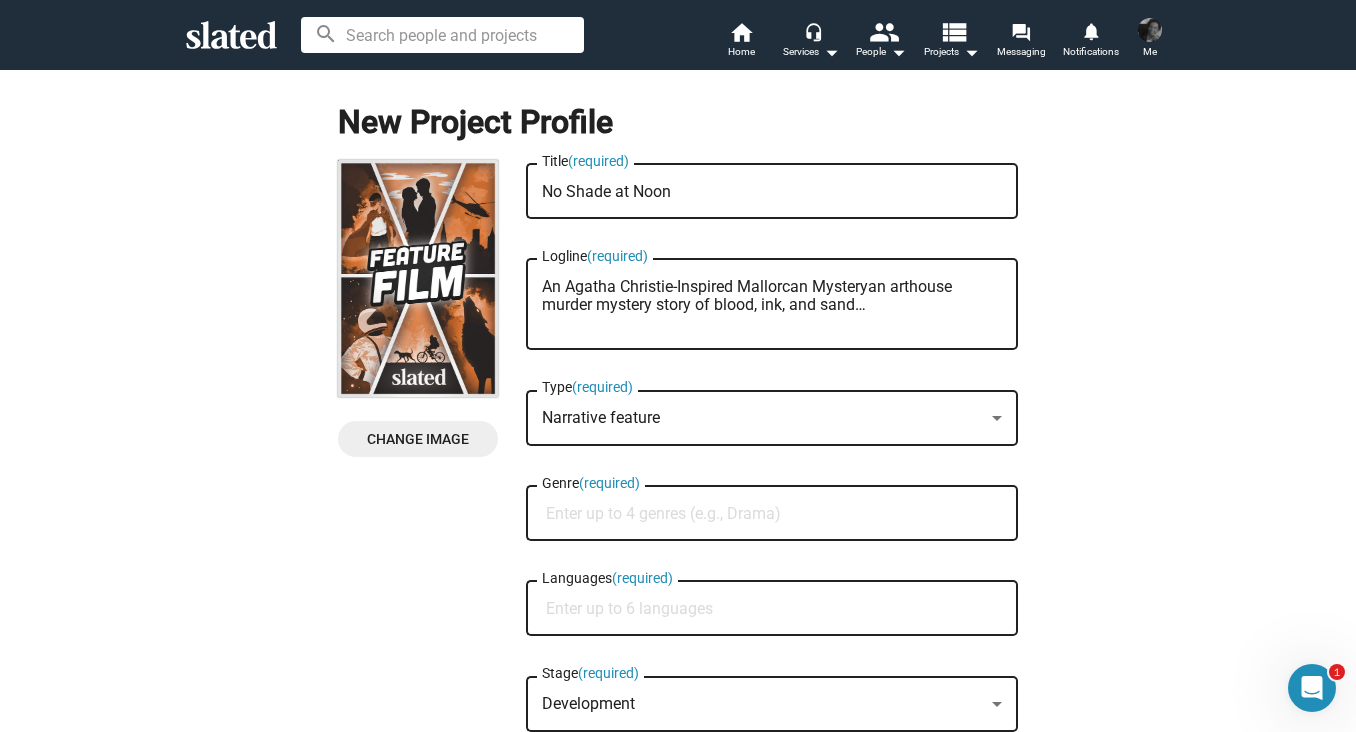 click on "An Agatha Christie-Inspired Mallorcan Mysteryan arthouse murder mystery story of blood, ink, and sand…" at bounding box center (772, 305) 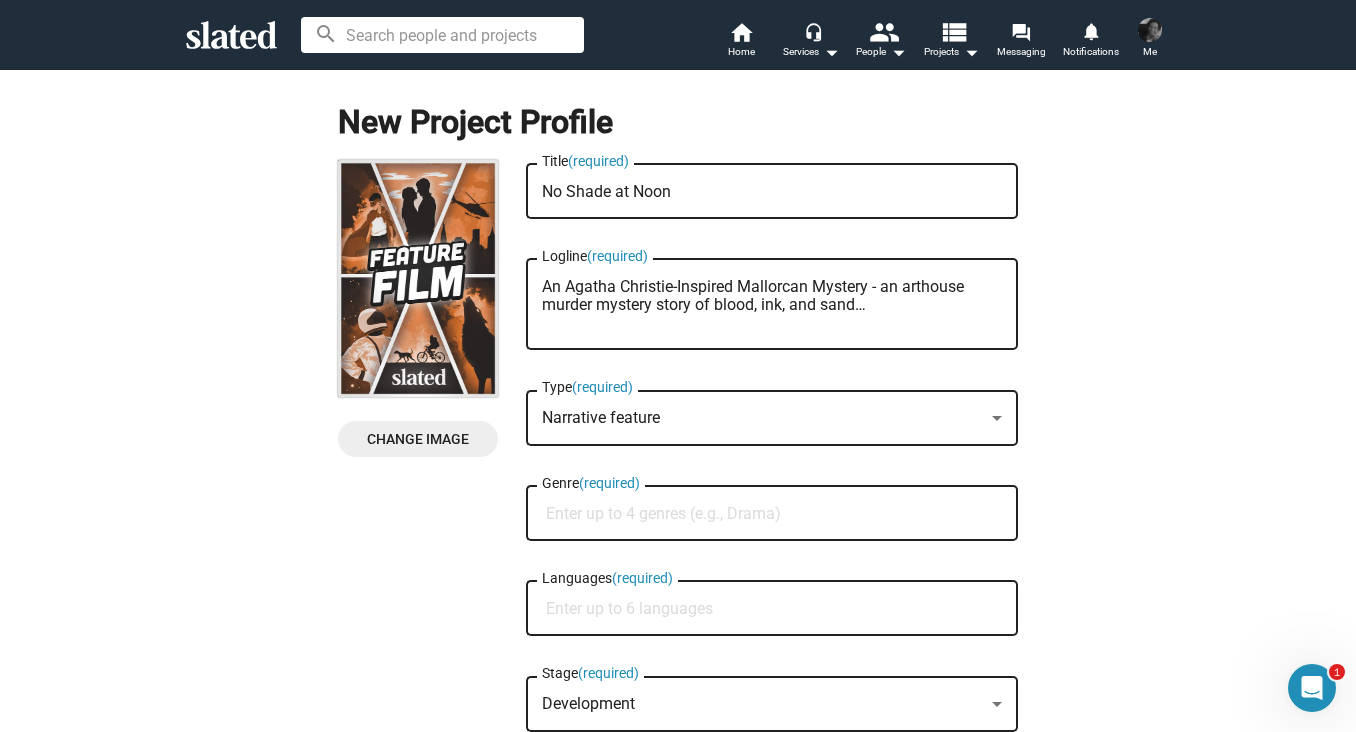 type on "An Agatha Christie-Inspired Mallorcan Mystery - an arthouse murder mystery story of blood, ink, and sand…" 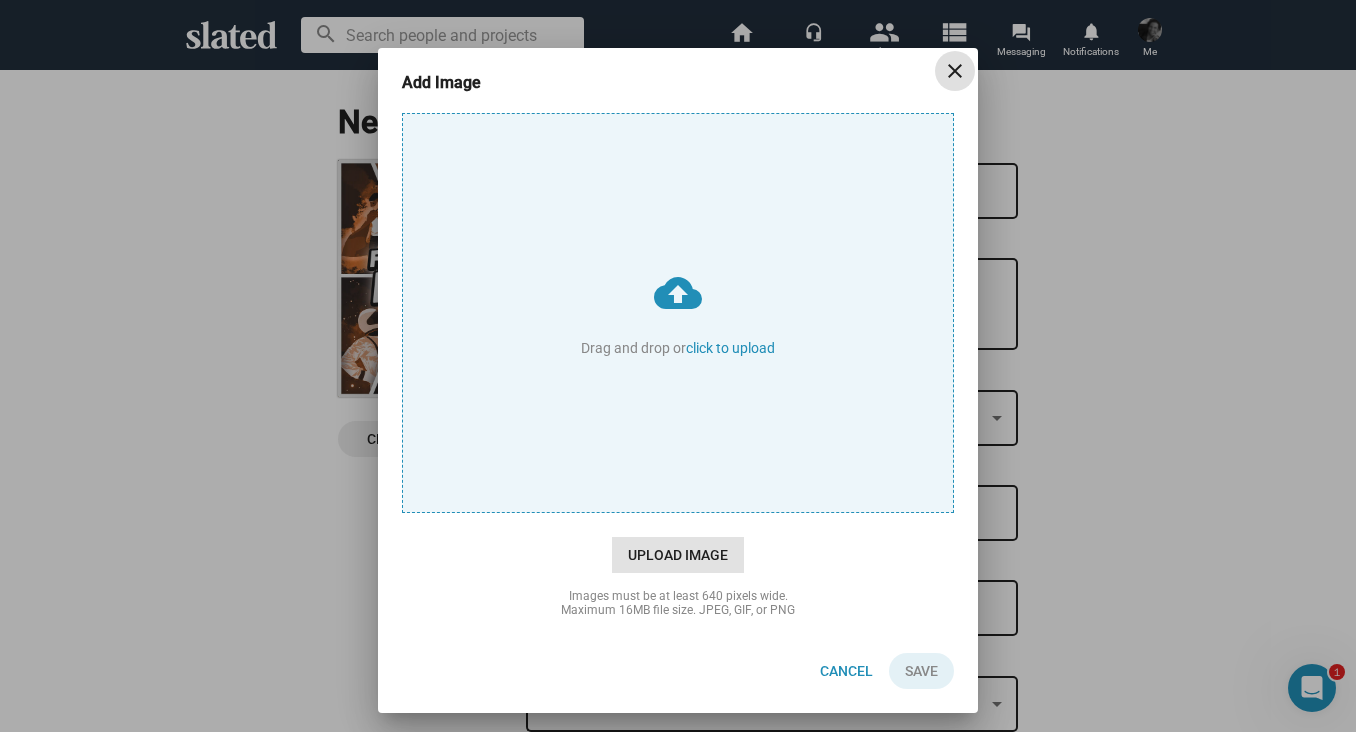click on "Upload Image" 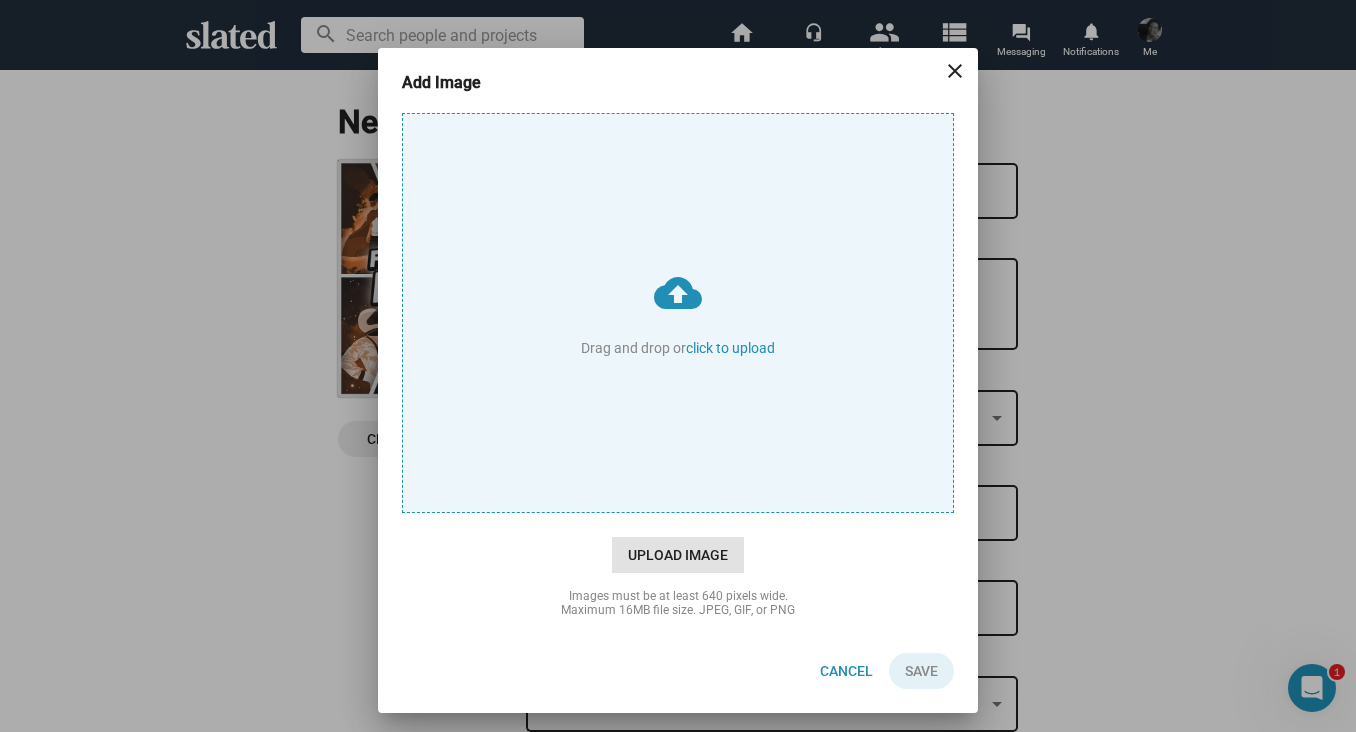 click on "Upload Image" 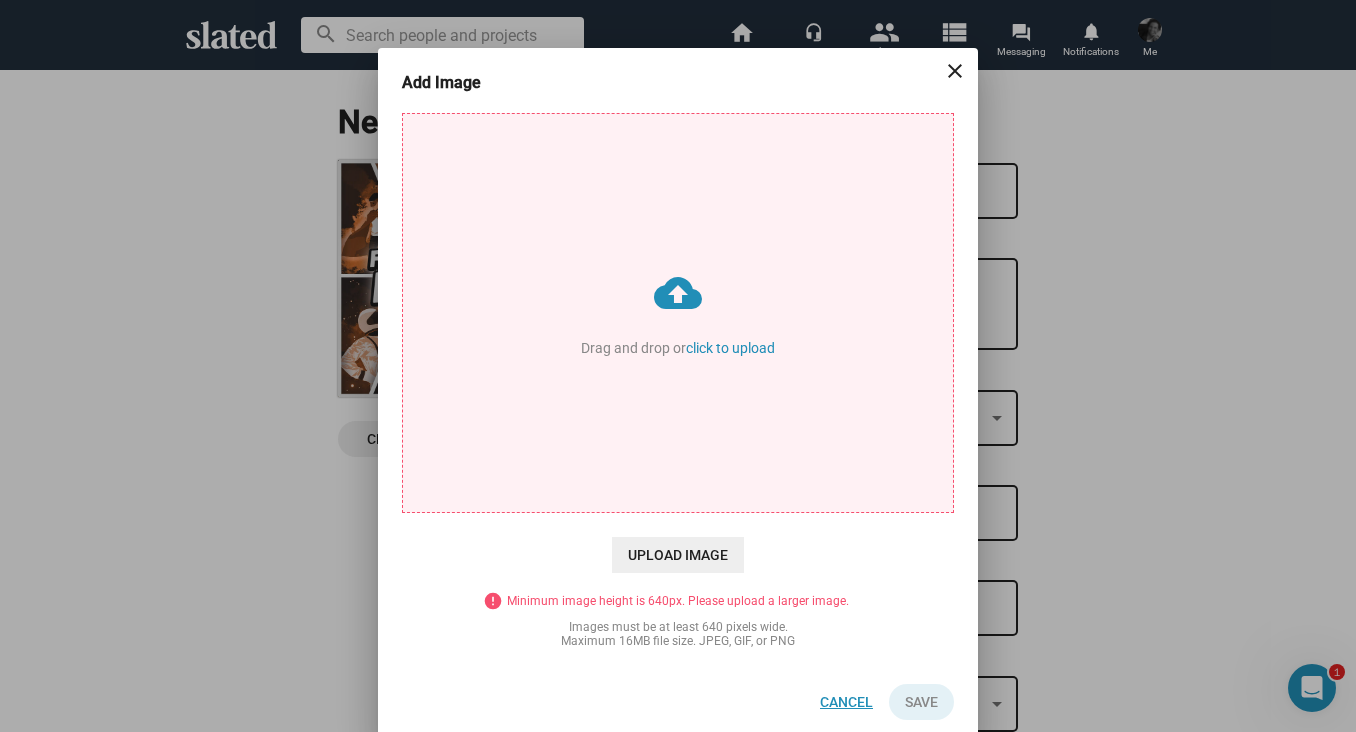 click on "Cancel" 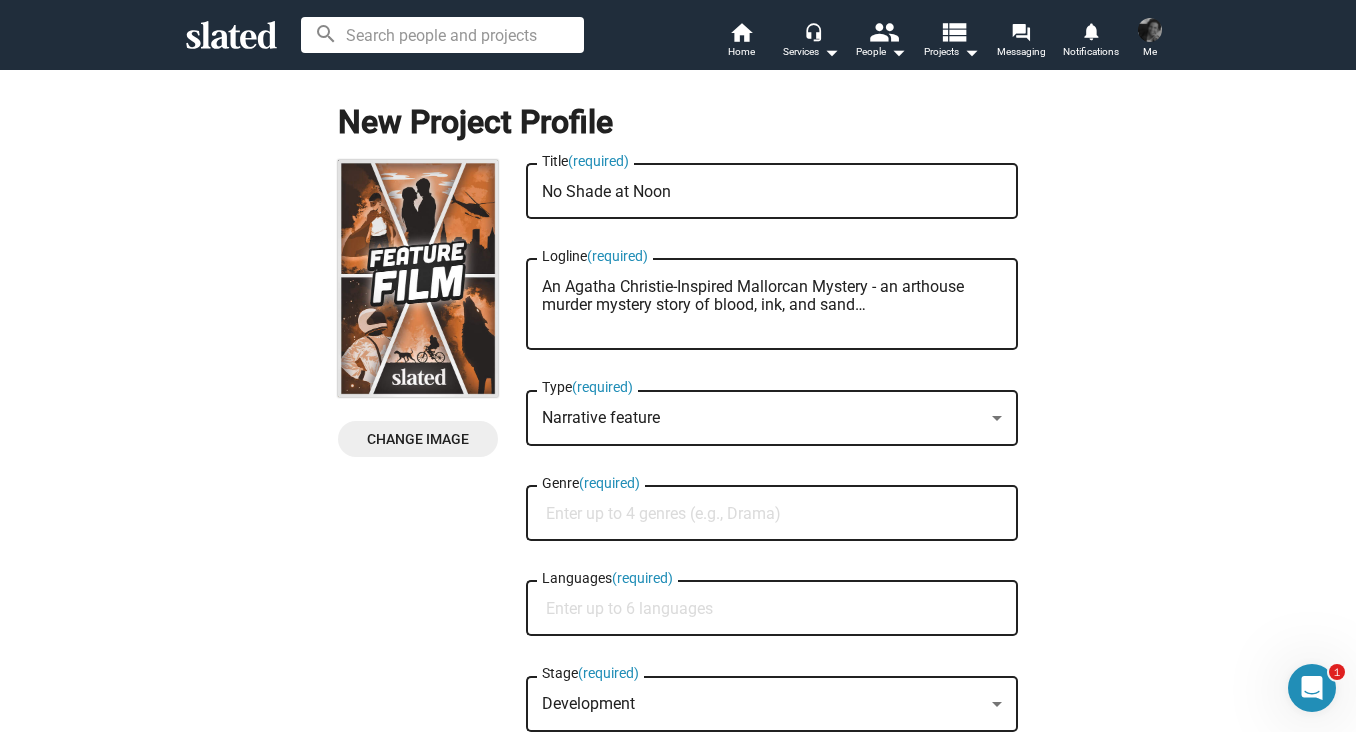 click on "Change Image" 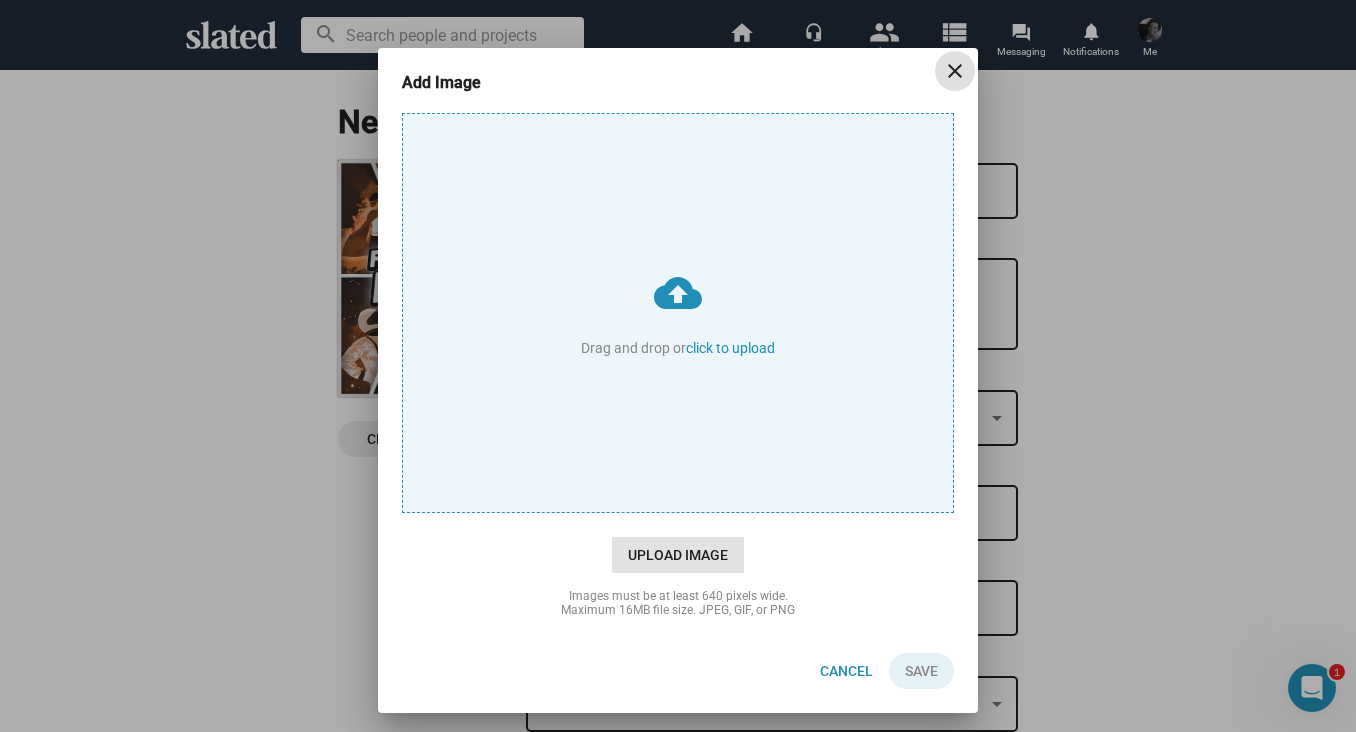 click on "Upload Image" 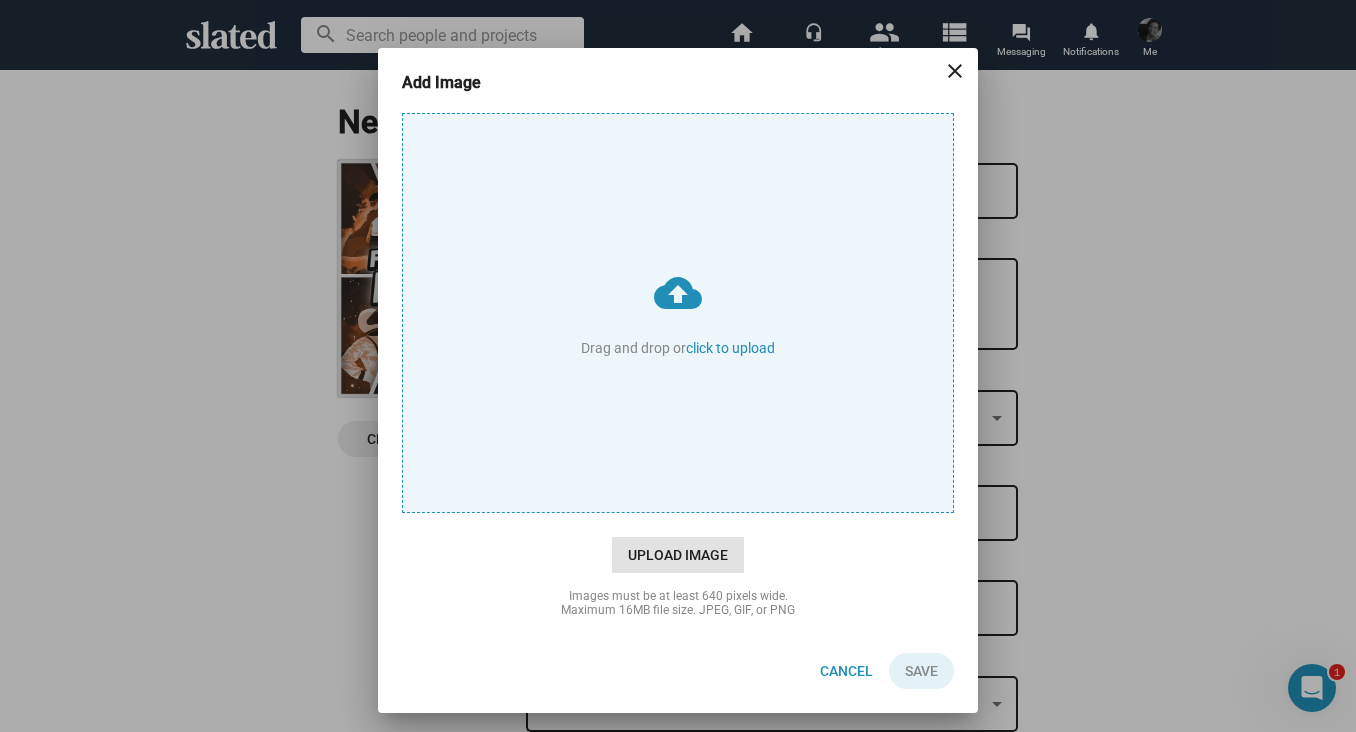 type on "C:\fakepath\agatha.png" 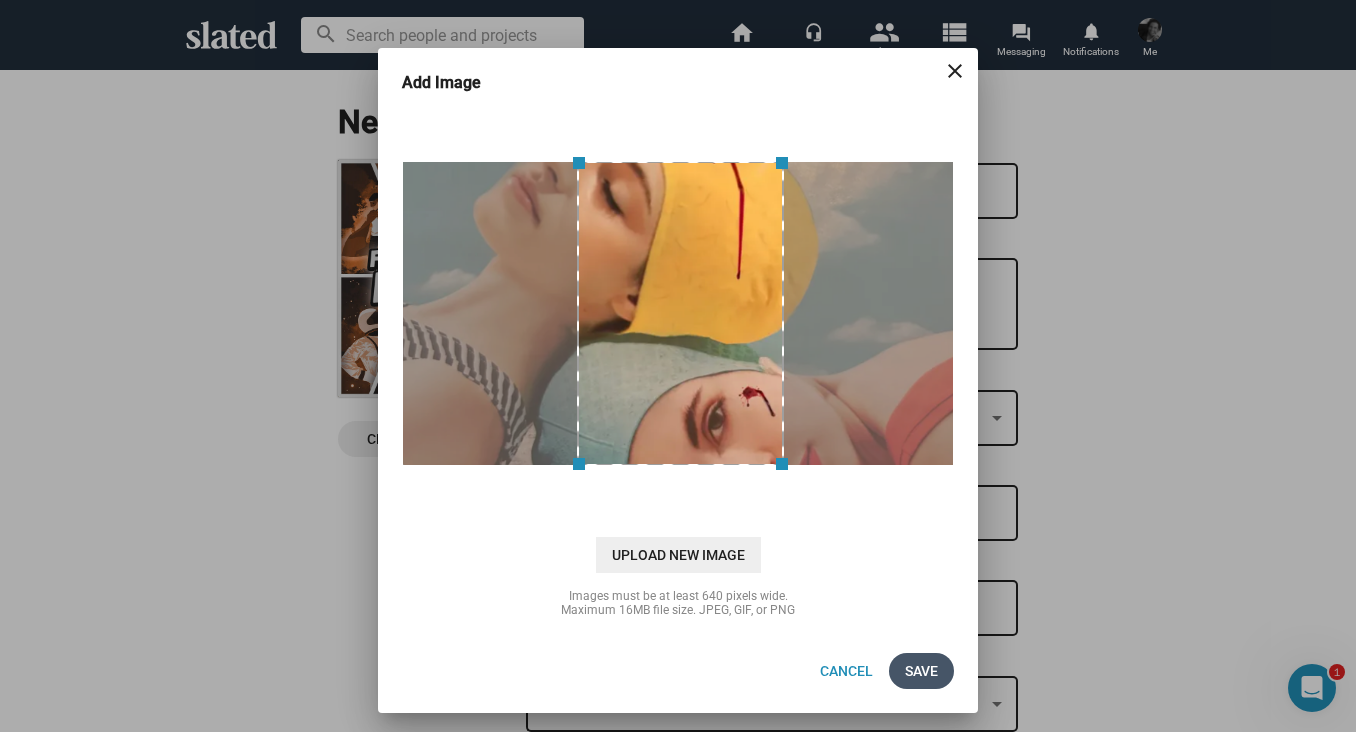 click on "Save" 